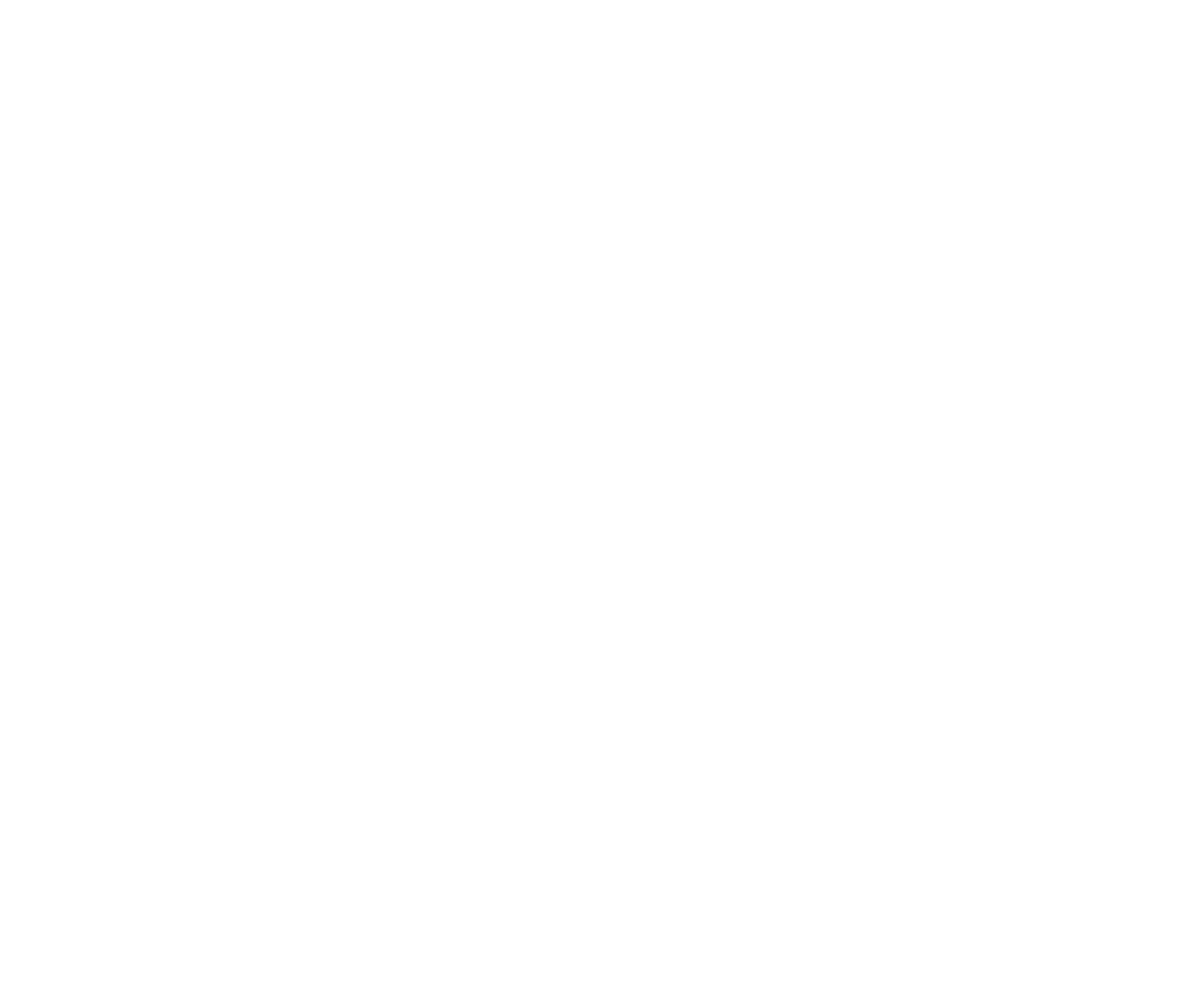 scroll, scrollTop: 0, scrollLeft: 0, axis: both 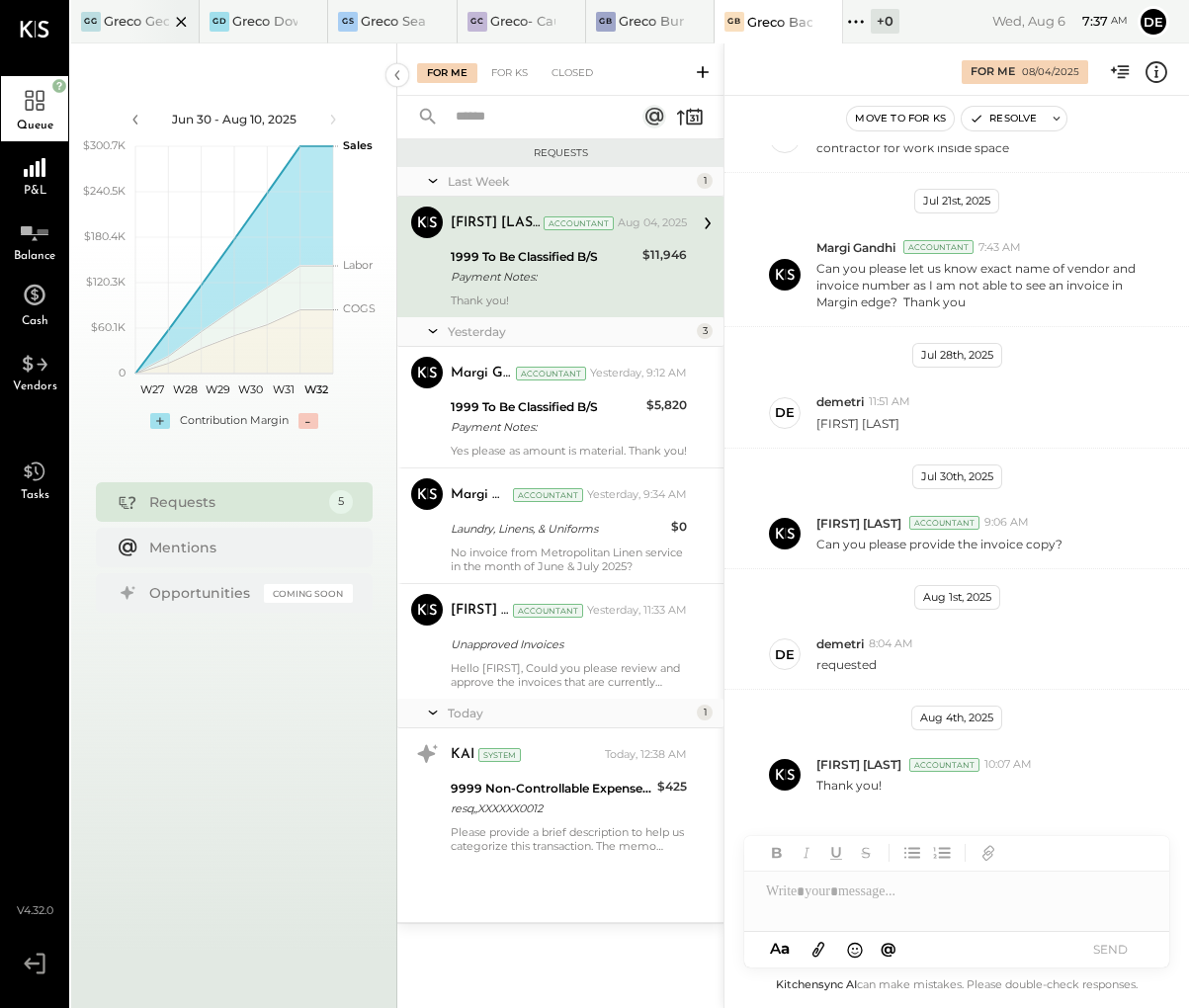 click on "Greco Georgetown" at bounding box center (136, 21) 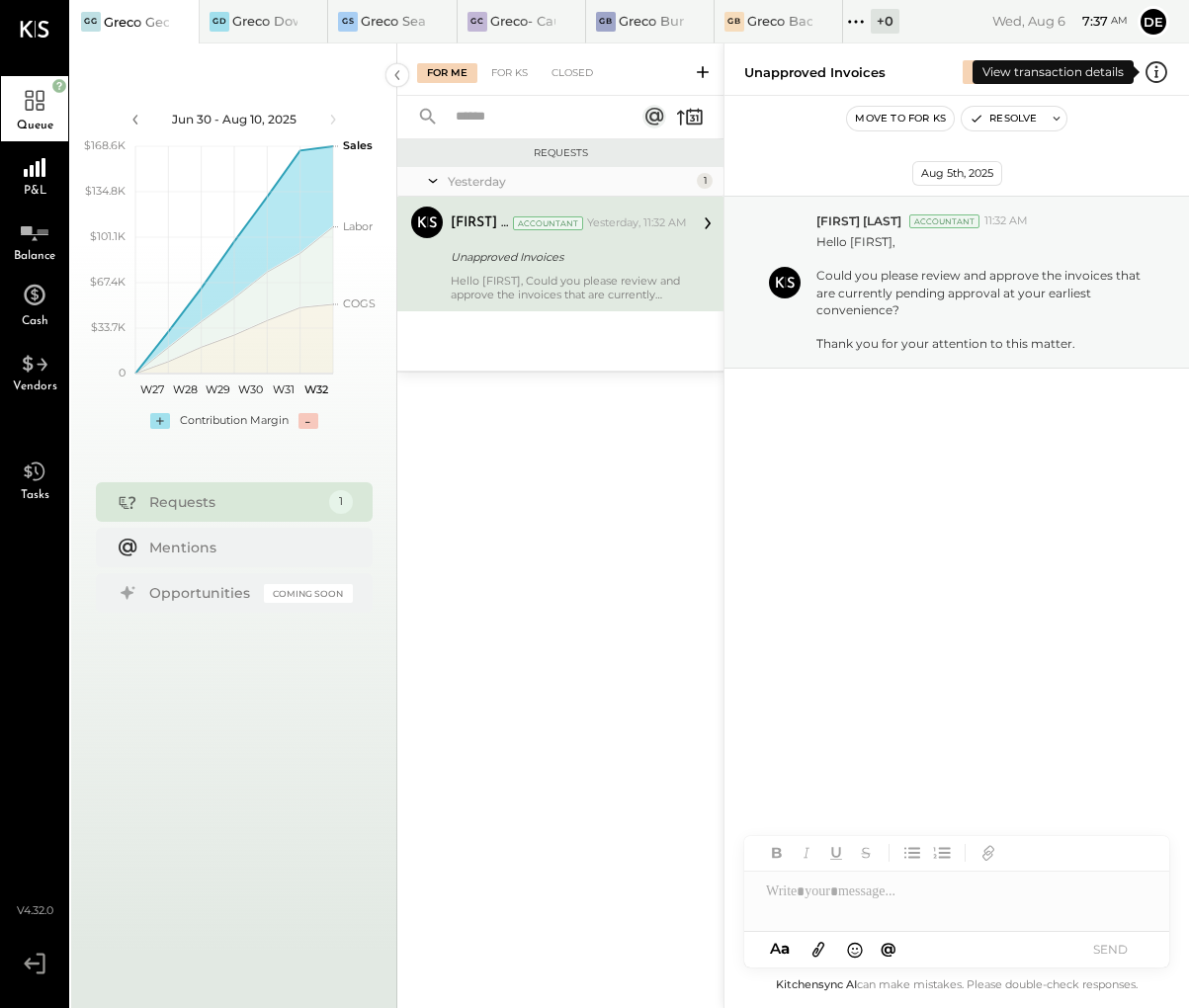 click 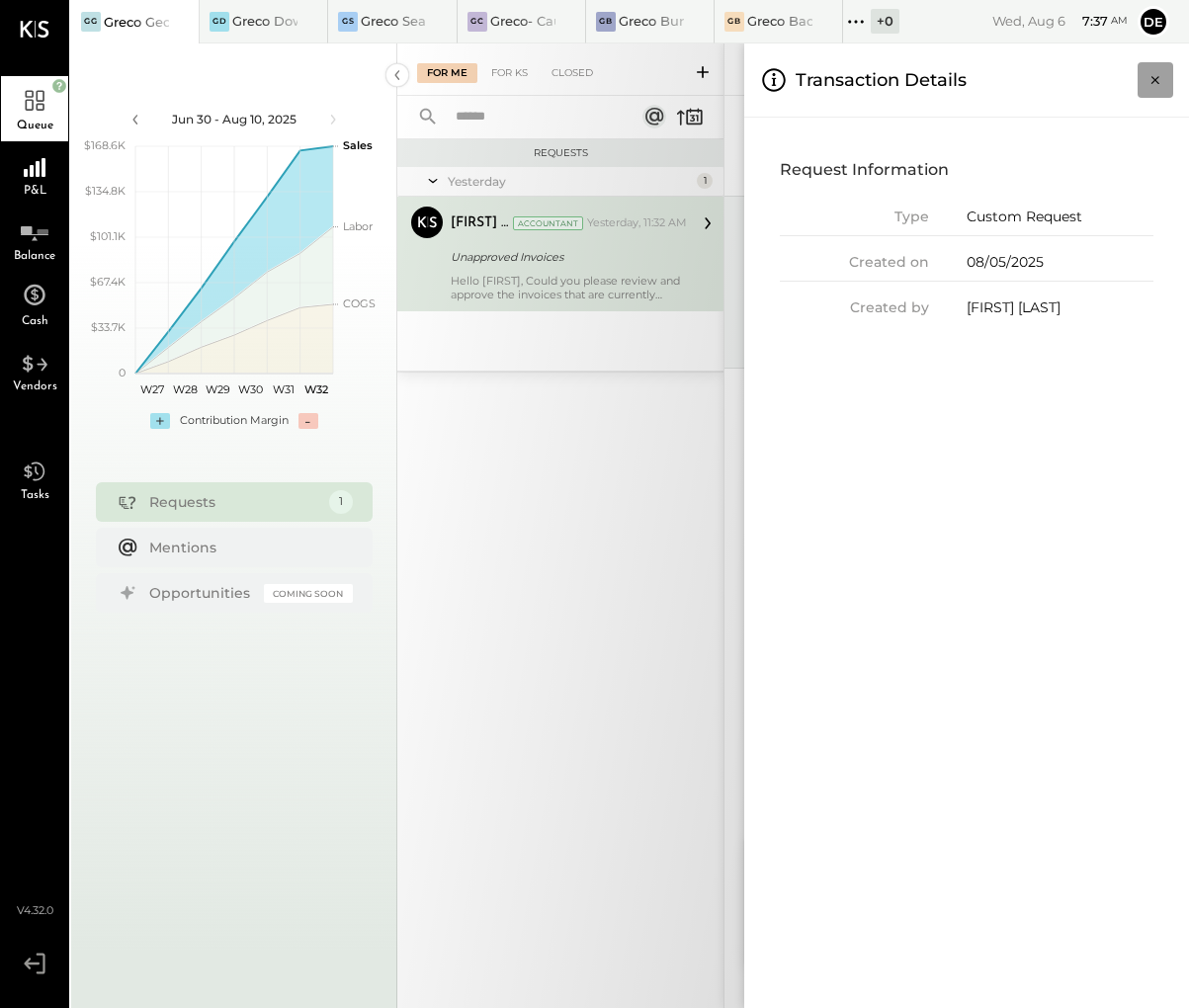 click 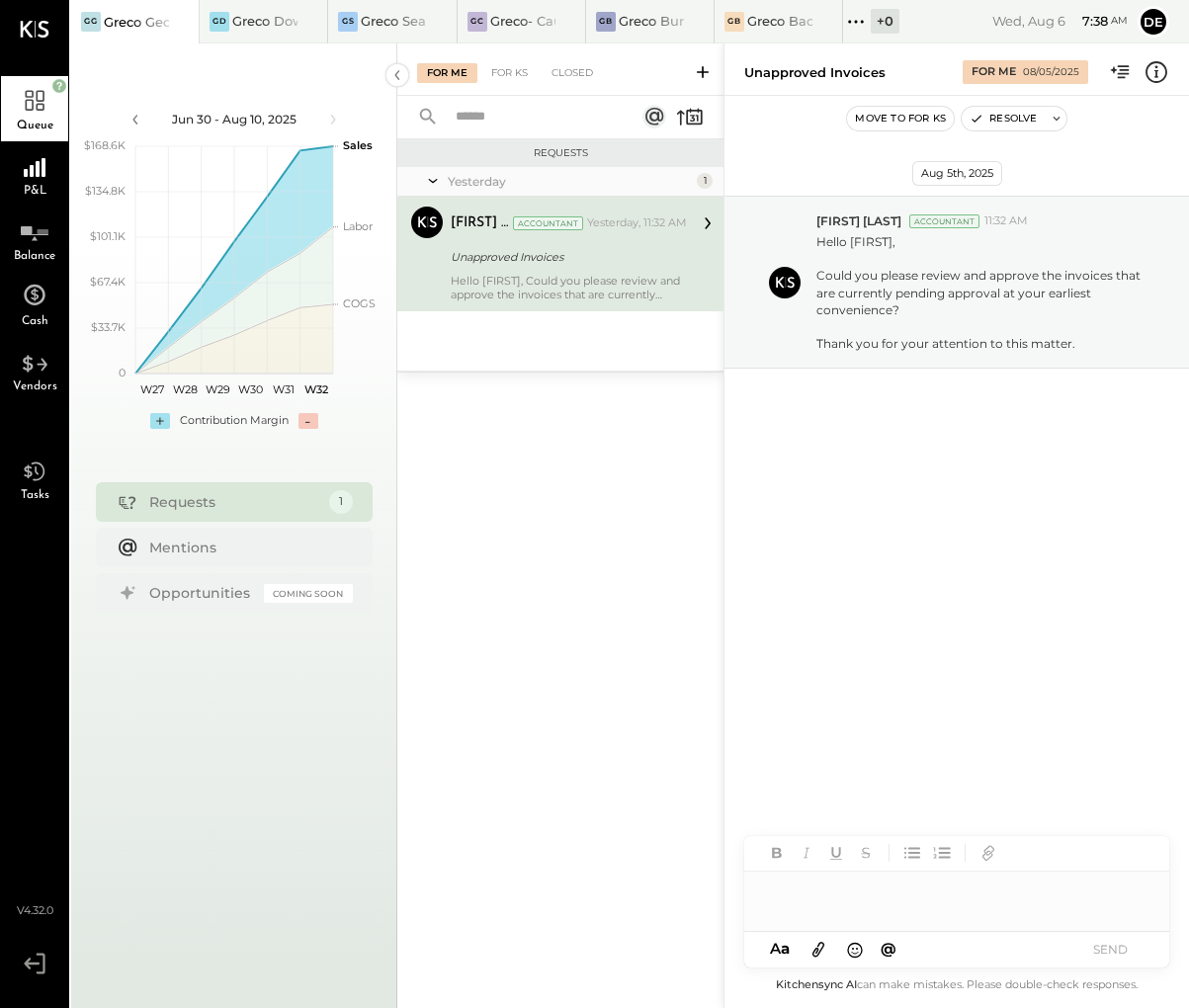 click at bounding box center (957, 891) 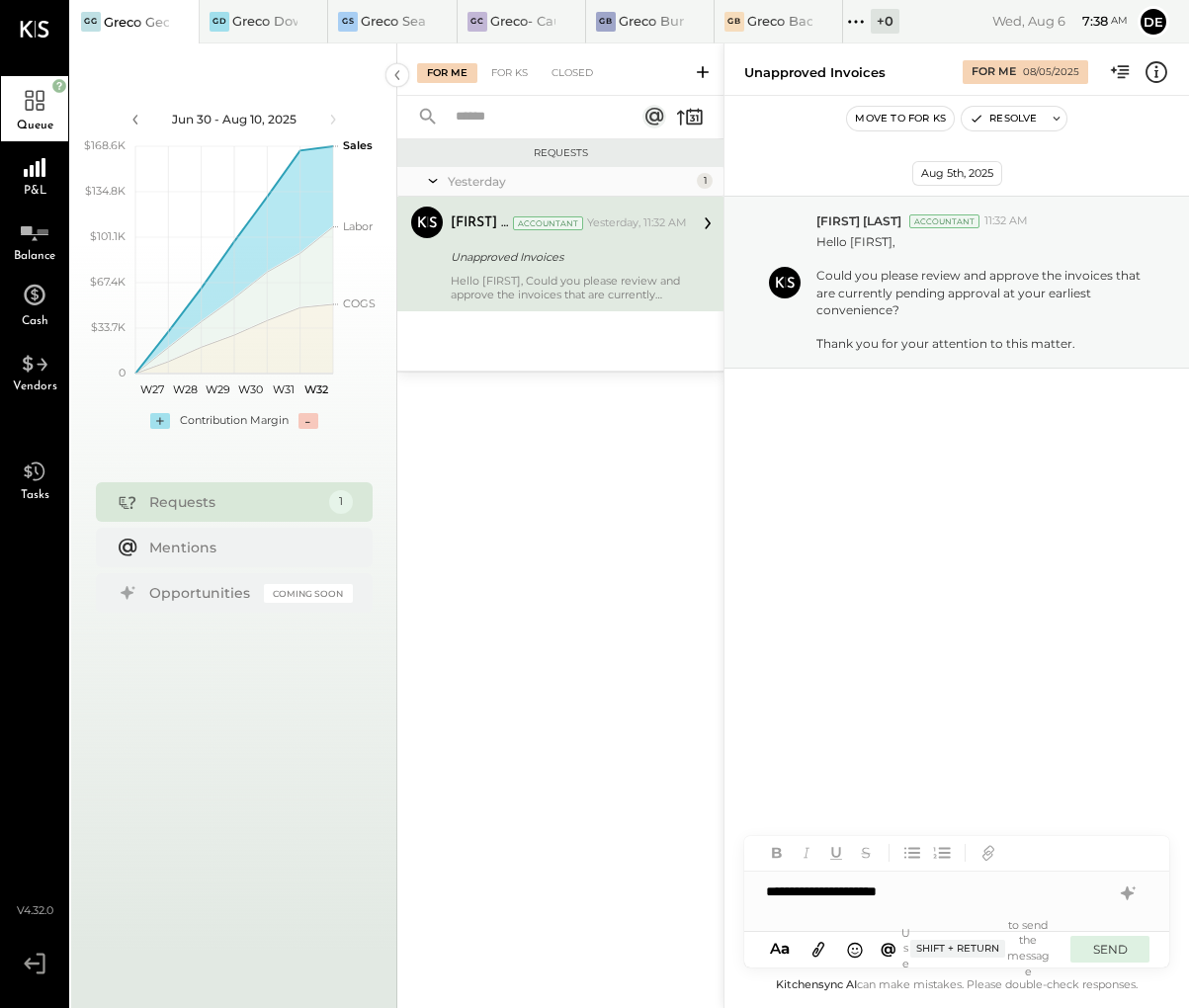 click on "SEND" at bounding box center (1110, 949) 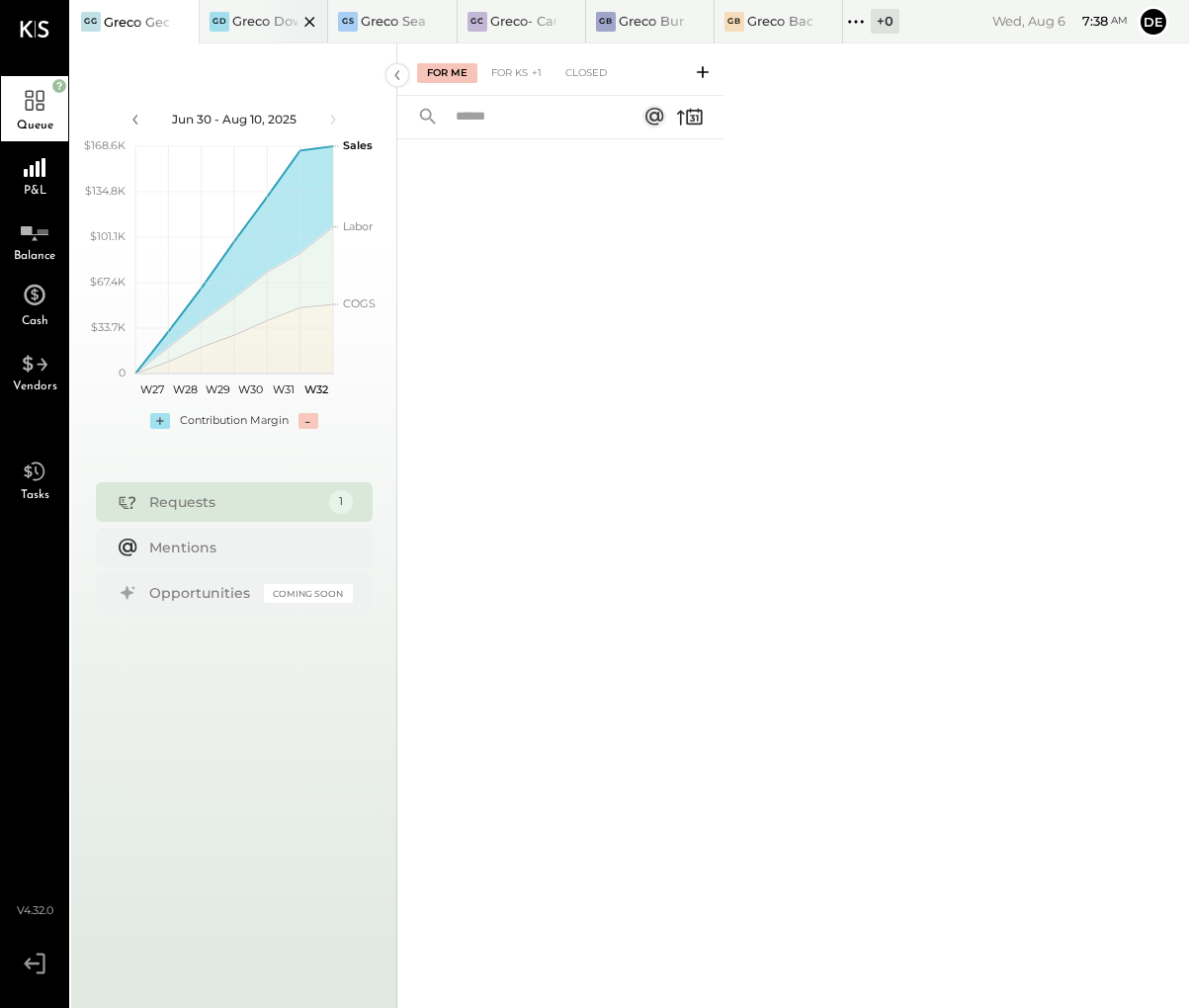 click on "Greco Downtown" at bounding box center [265, 21] 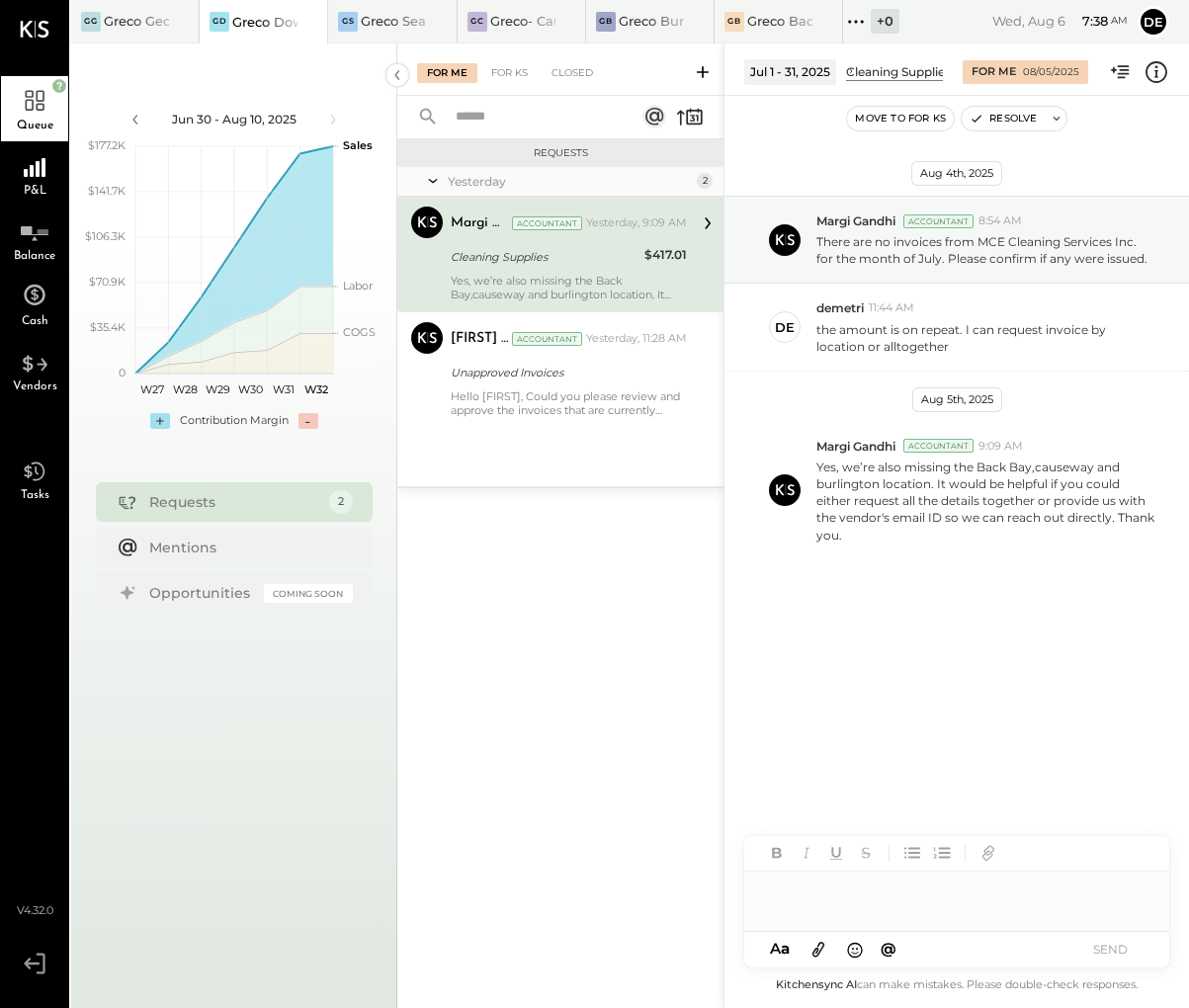 click at bounding box center [957, 891] 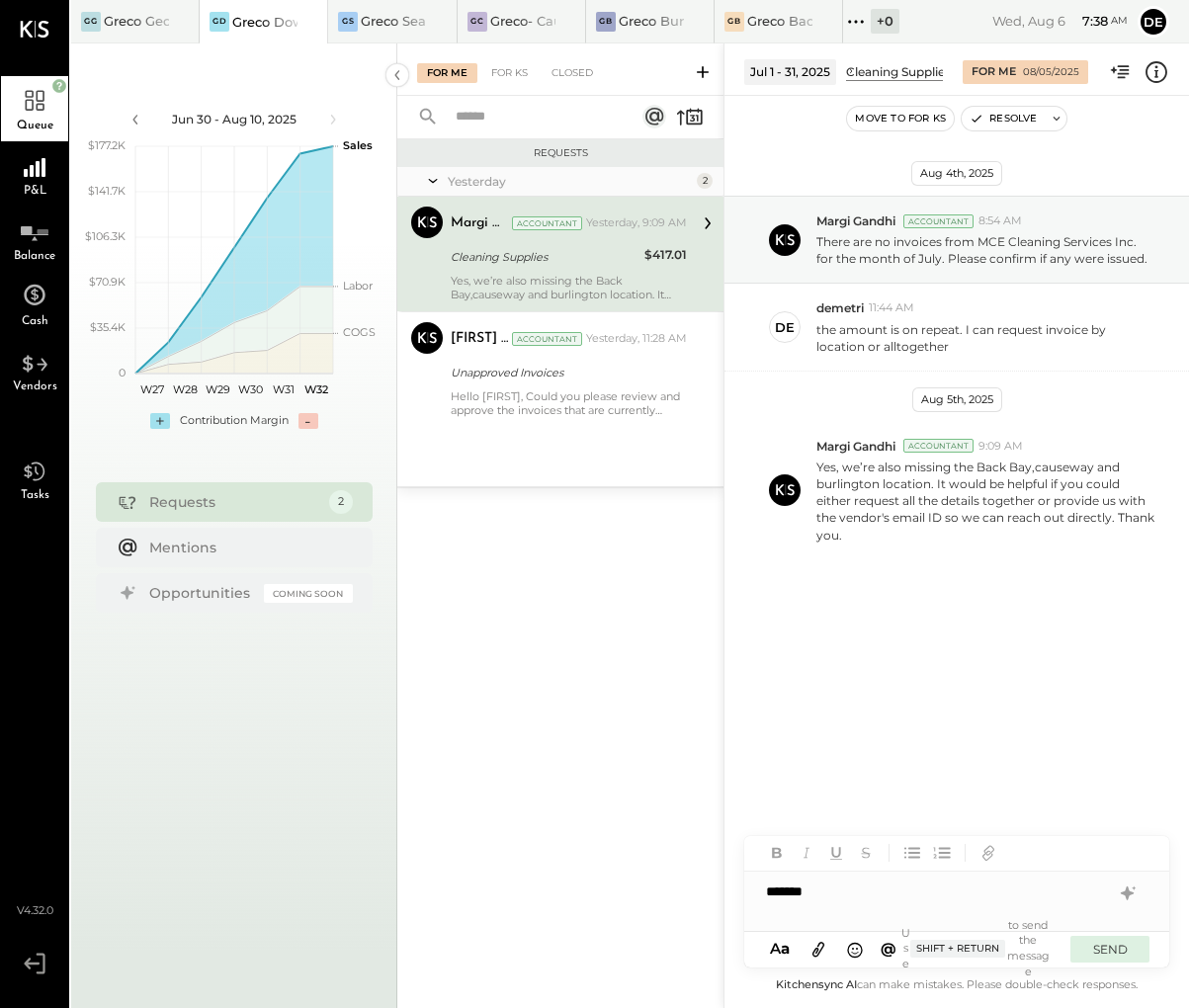 click on "SEND" at bounding box center [1110, 949] 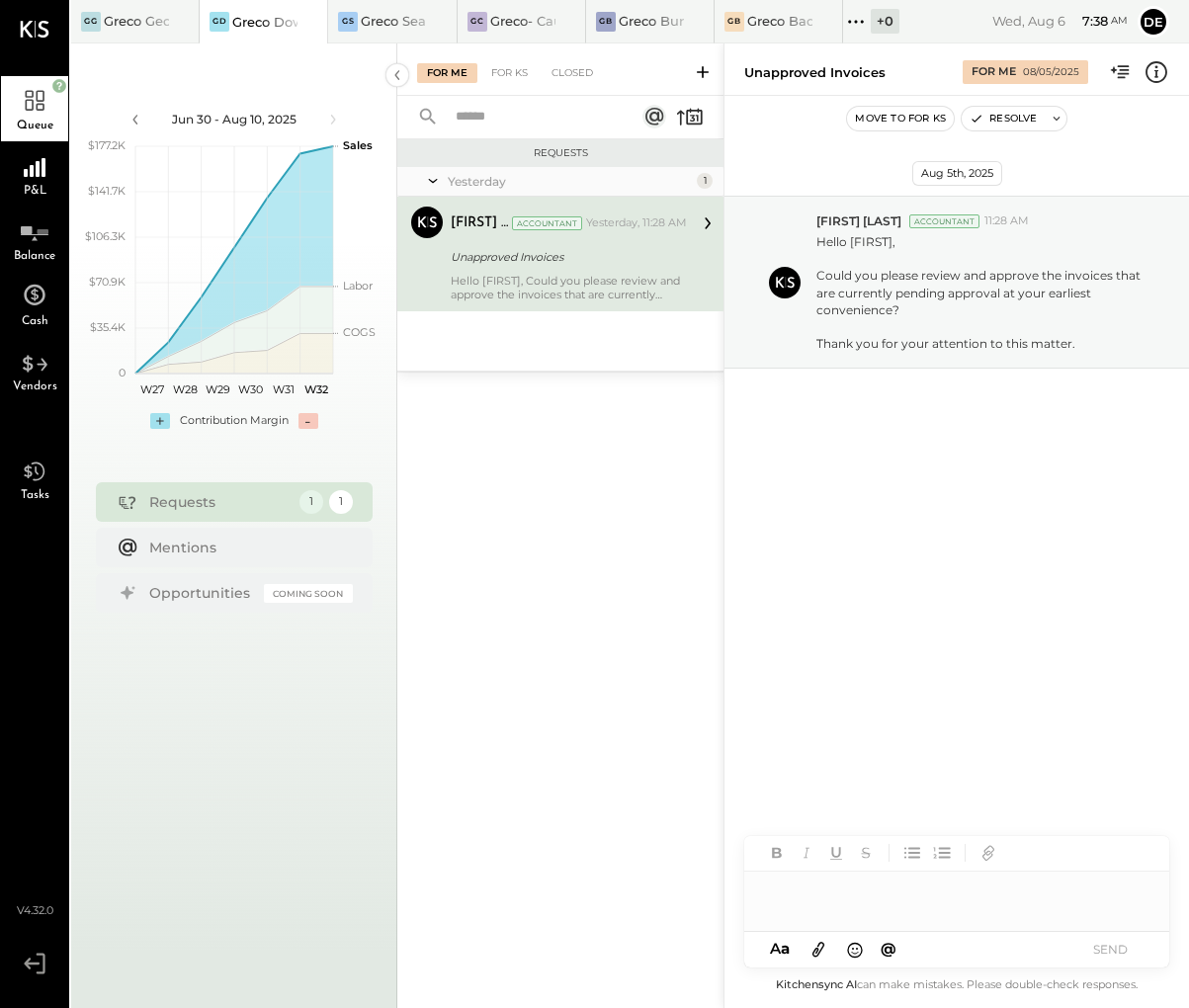 click at bounding box center (957, 891) 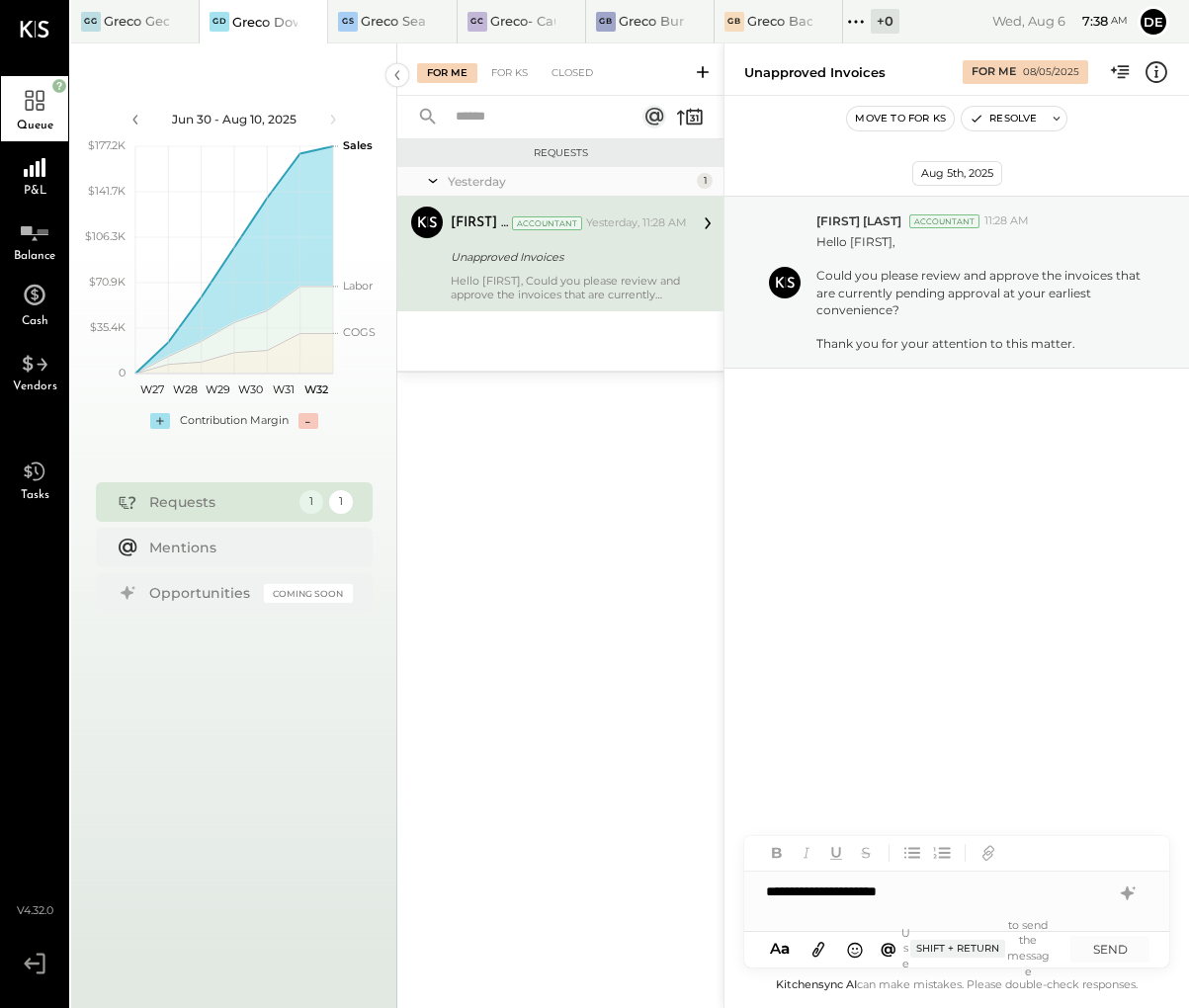 click on "A a @ Use    Shift + Return    to send the message SEND" at bounding box center [957, 950] 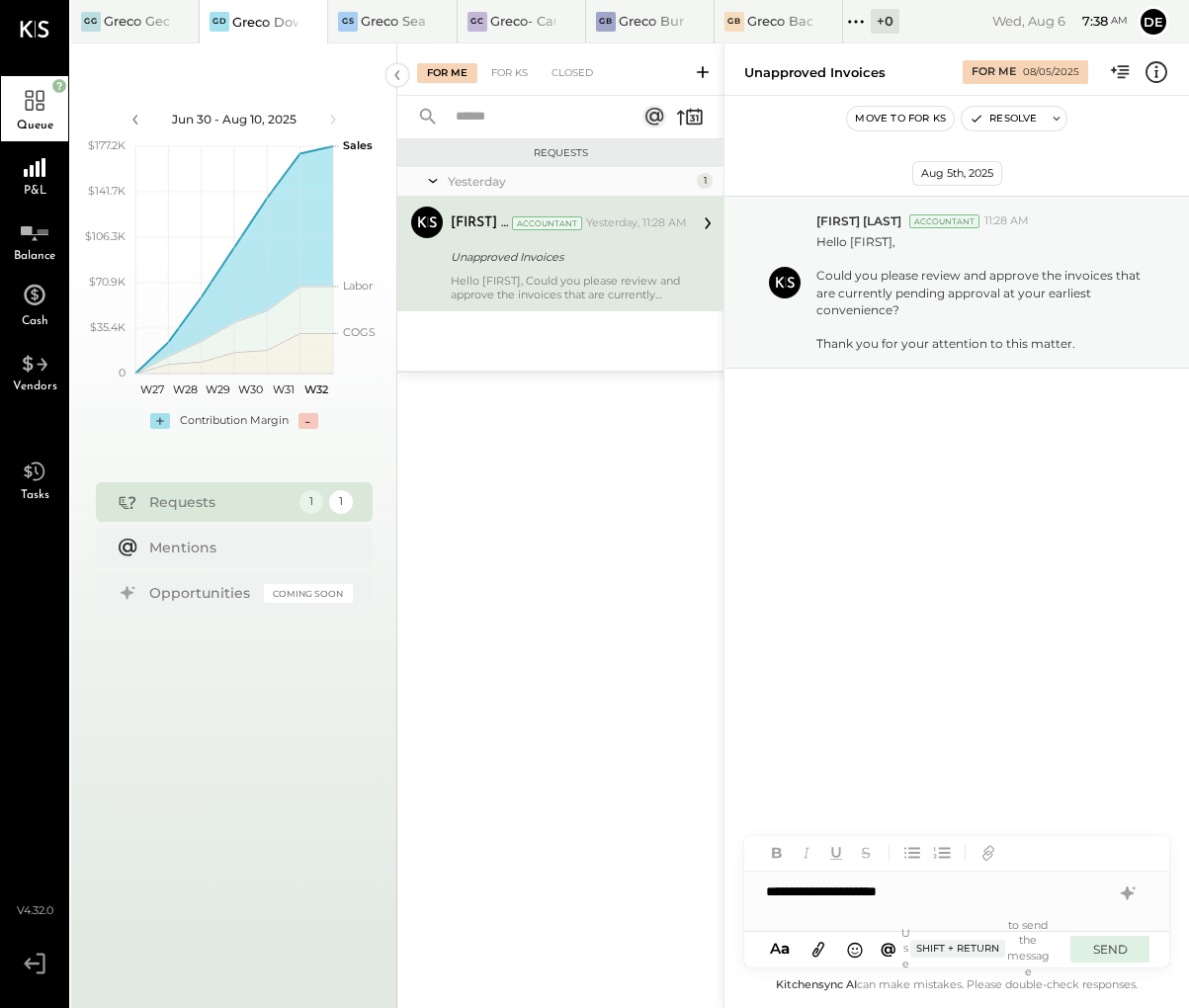 click on "SEND" at bounding box center (1110, 949) 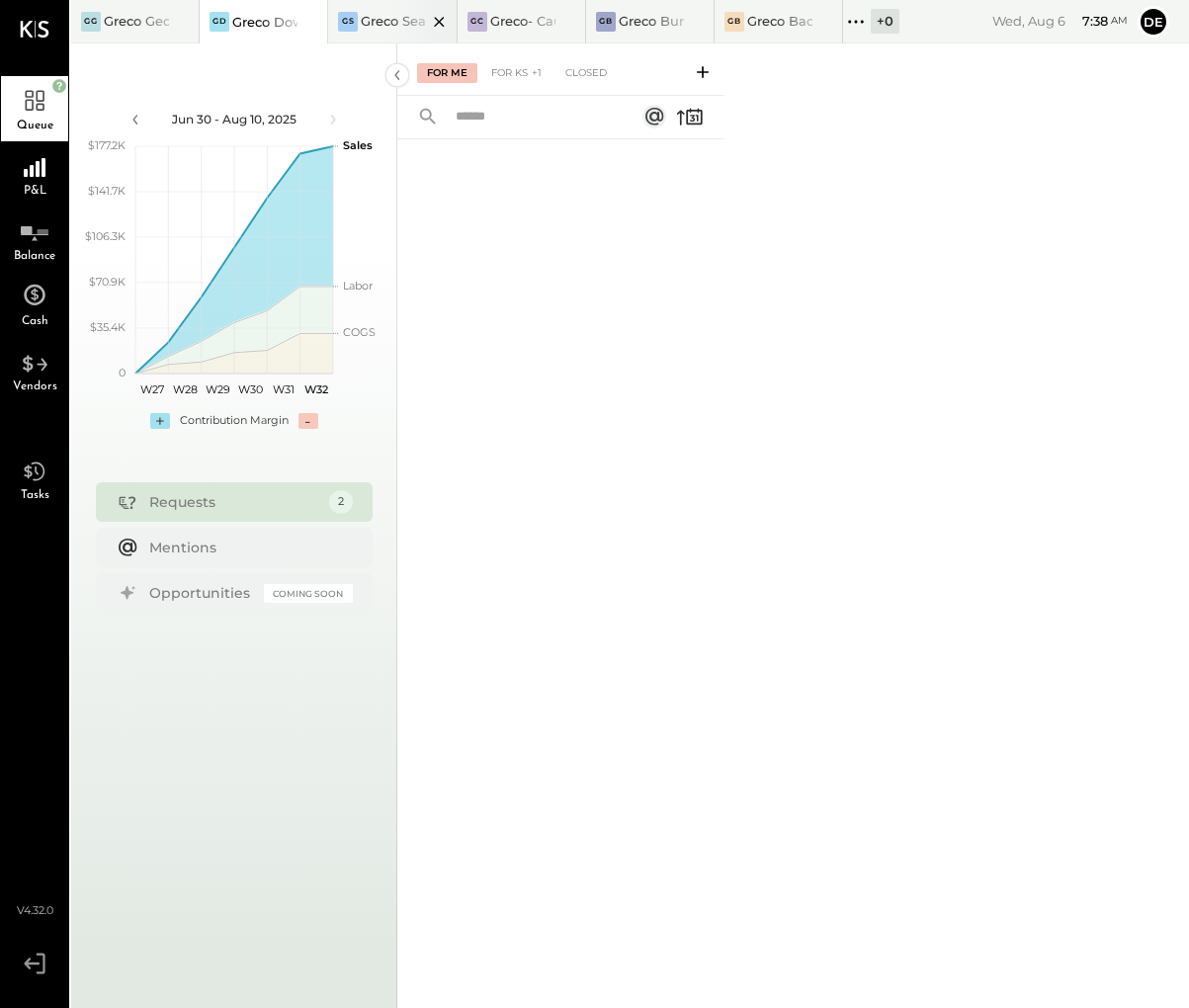 click at bounding box center [422, 21] 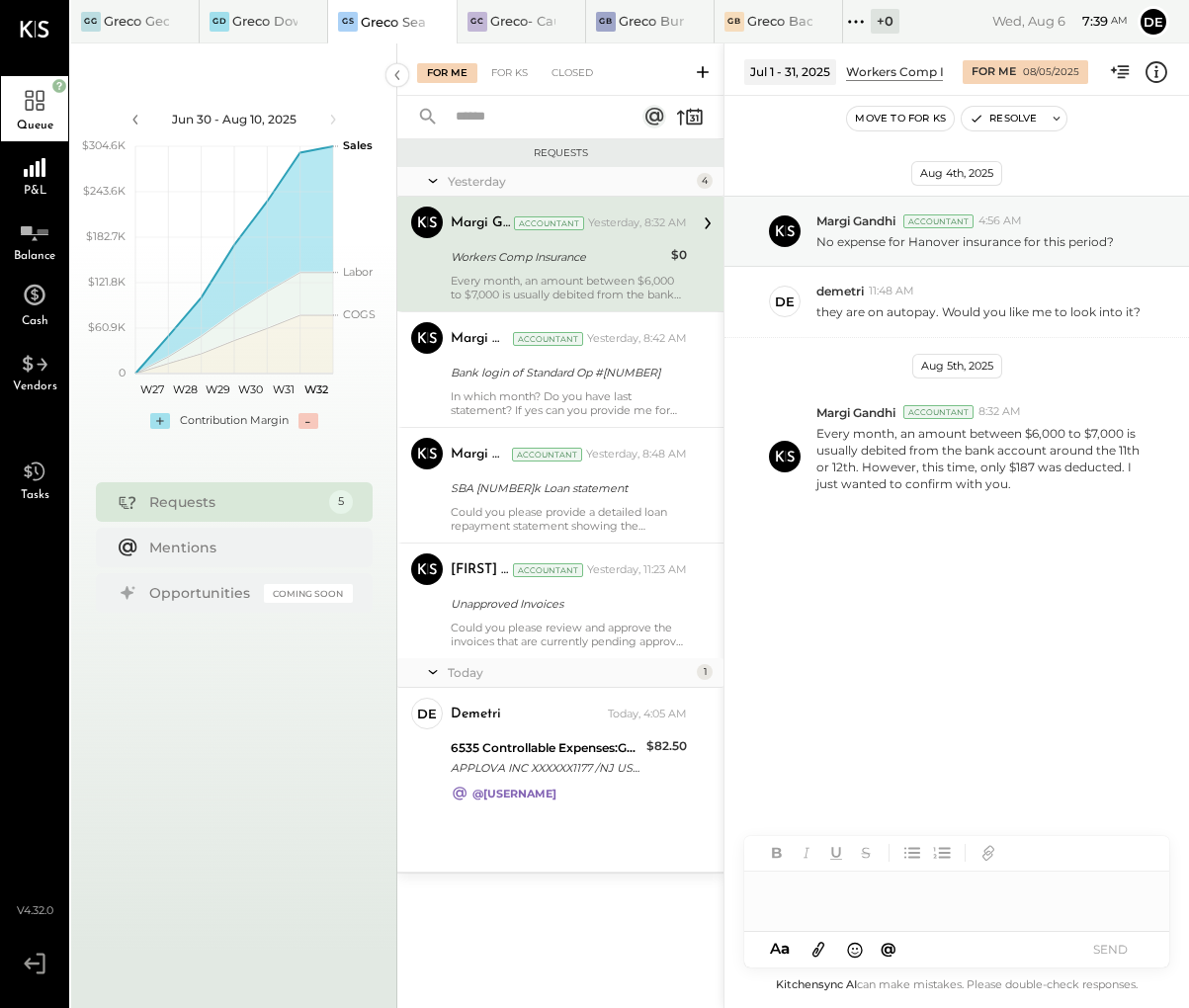 click at bounding box center (957, 891) 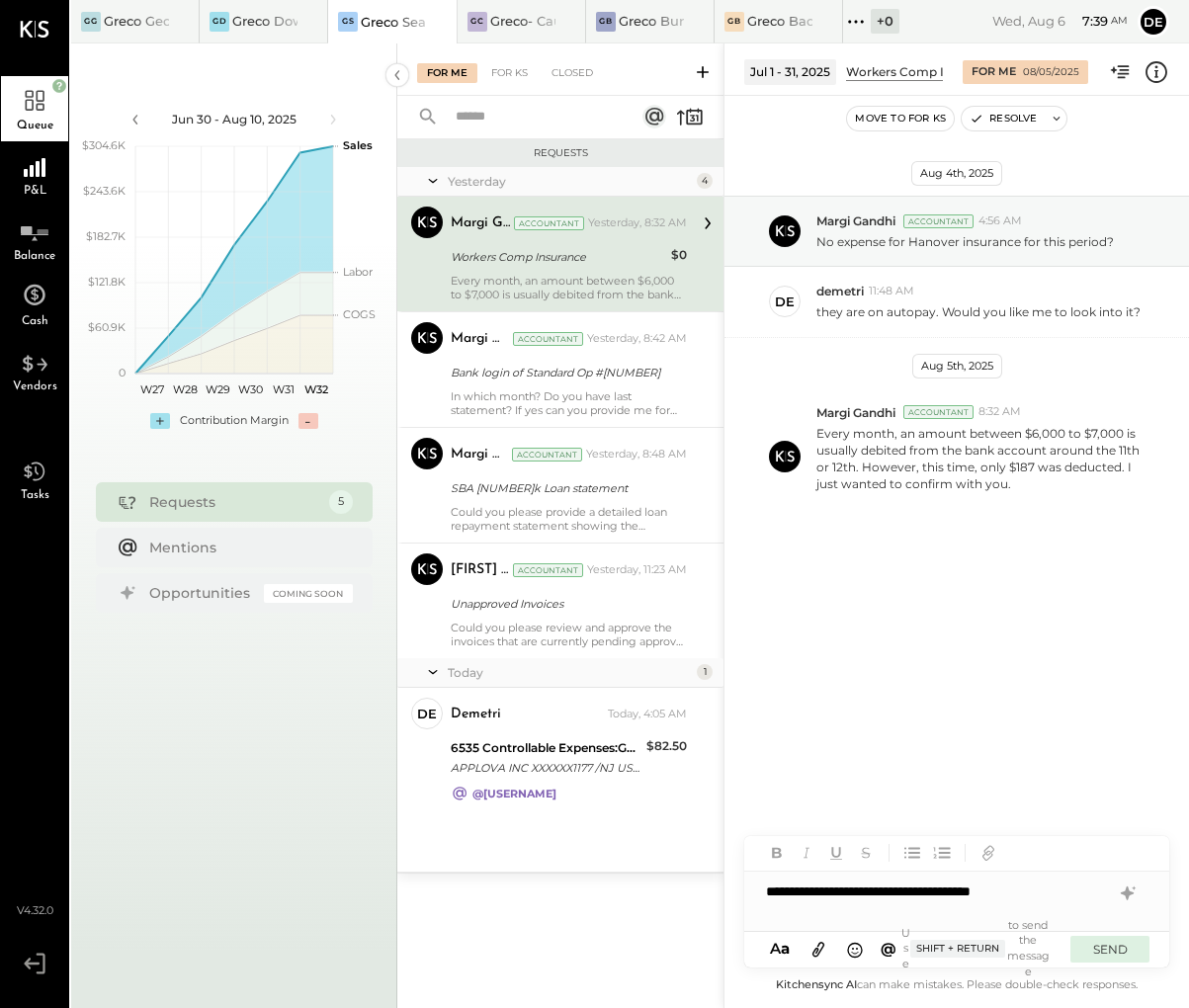click on "SEND" at bounding box center (1110, 949) 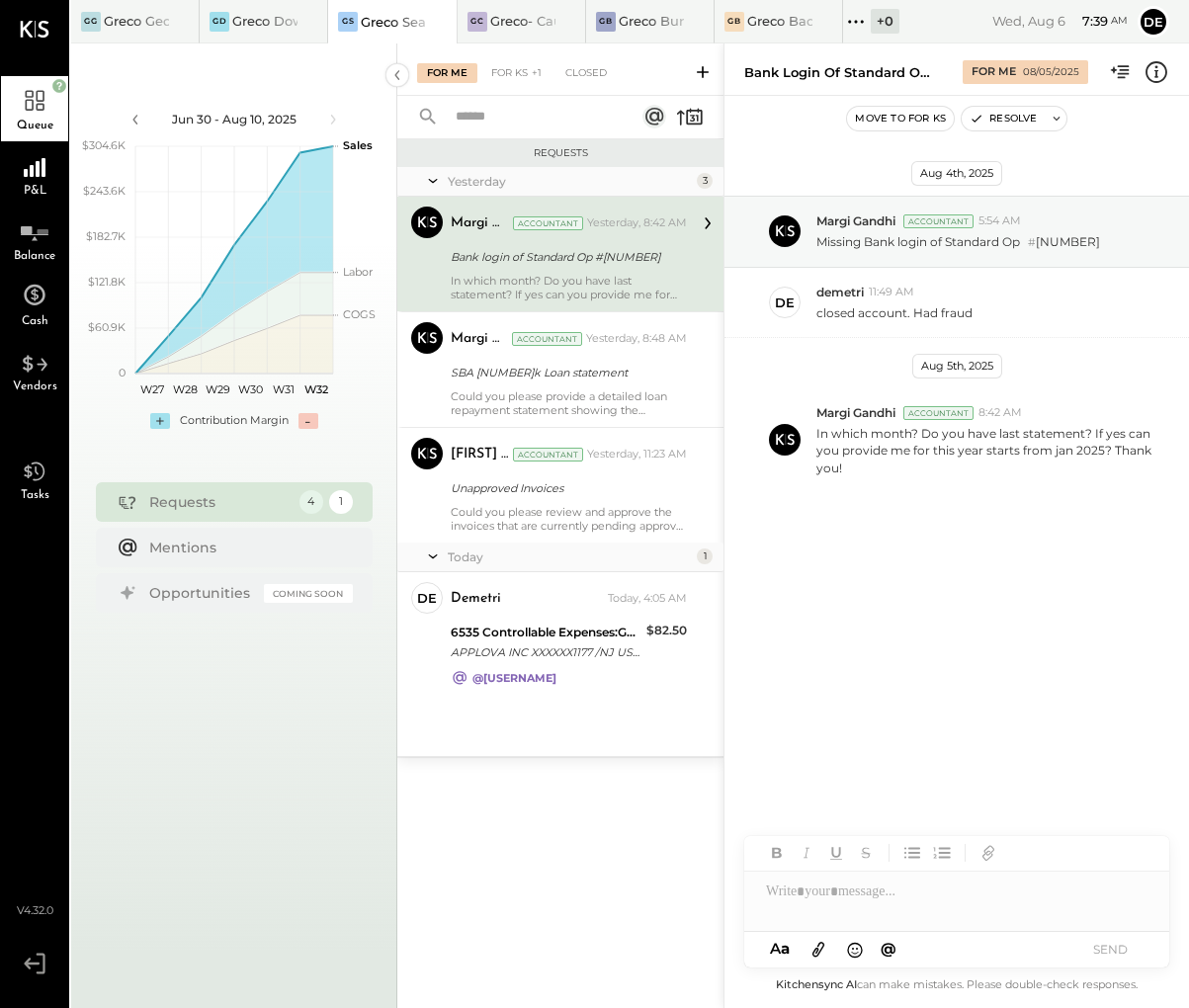 click on "In which month? Do you have last statement? If yes can you provide me for this year starts from jan 2025? Thank you!" at bounding box center (568, 288) 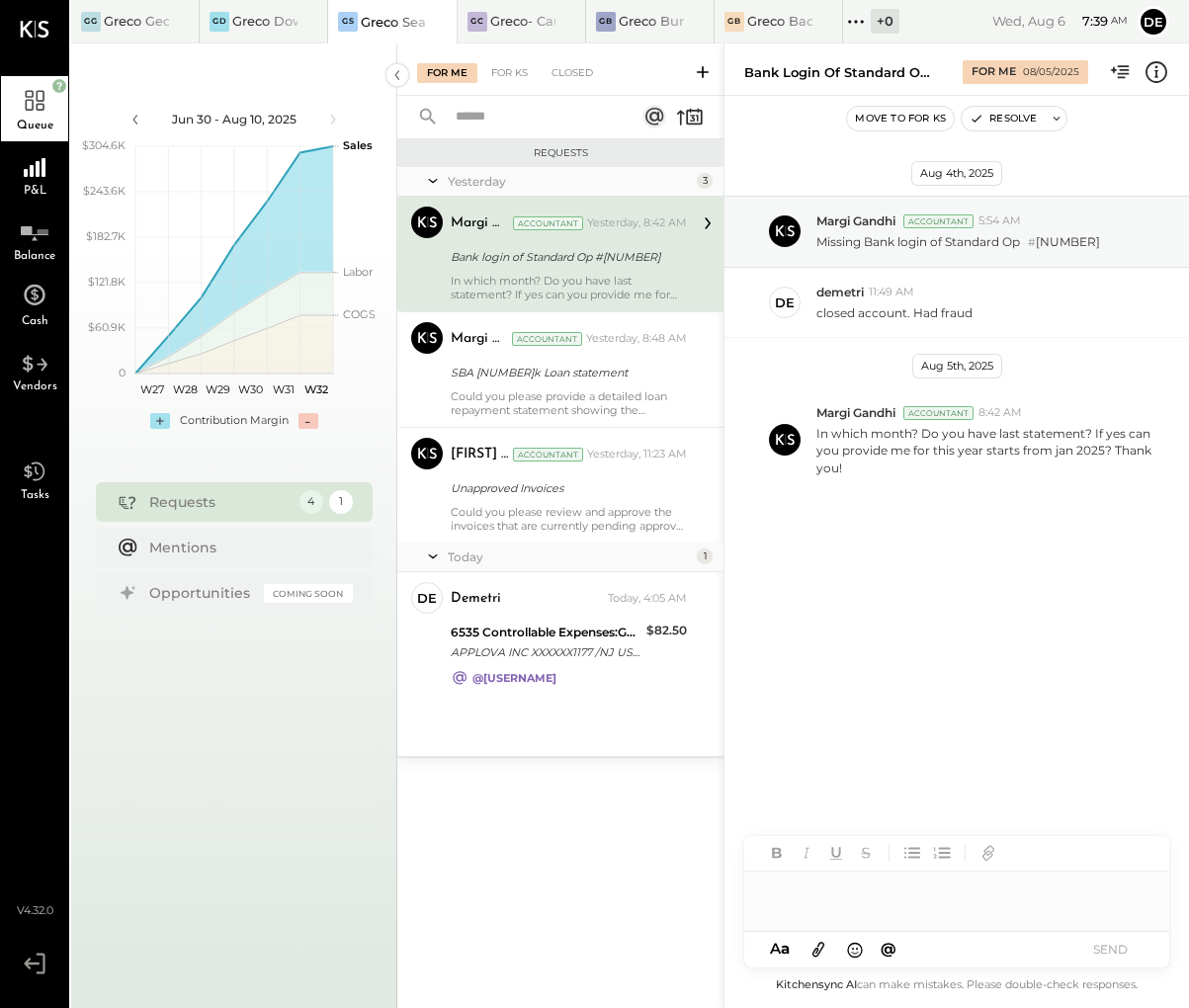 click at bounding box center [957, 891] 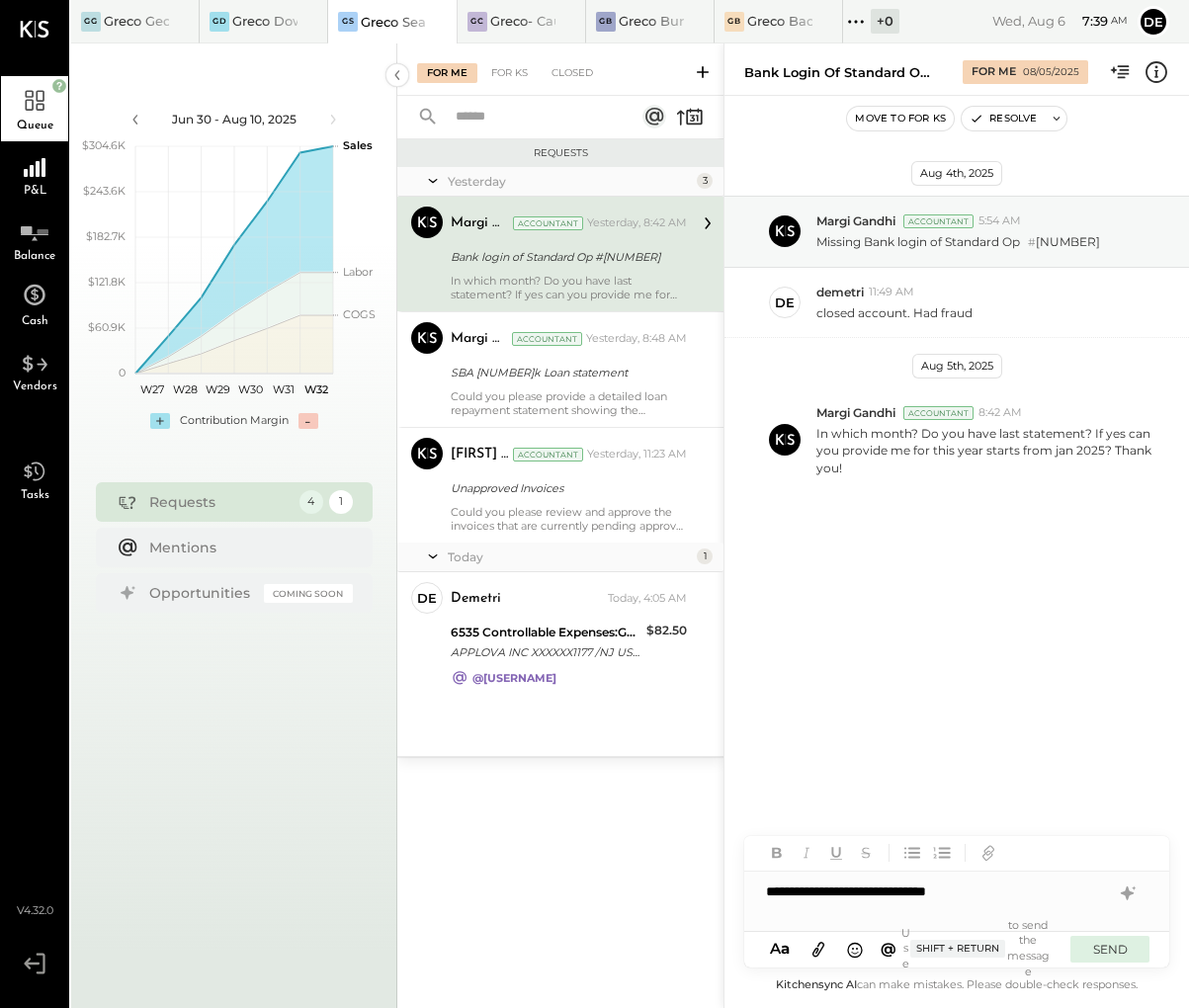 click on "SEND" at bounding box center (1110, 949) 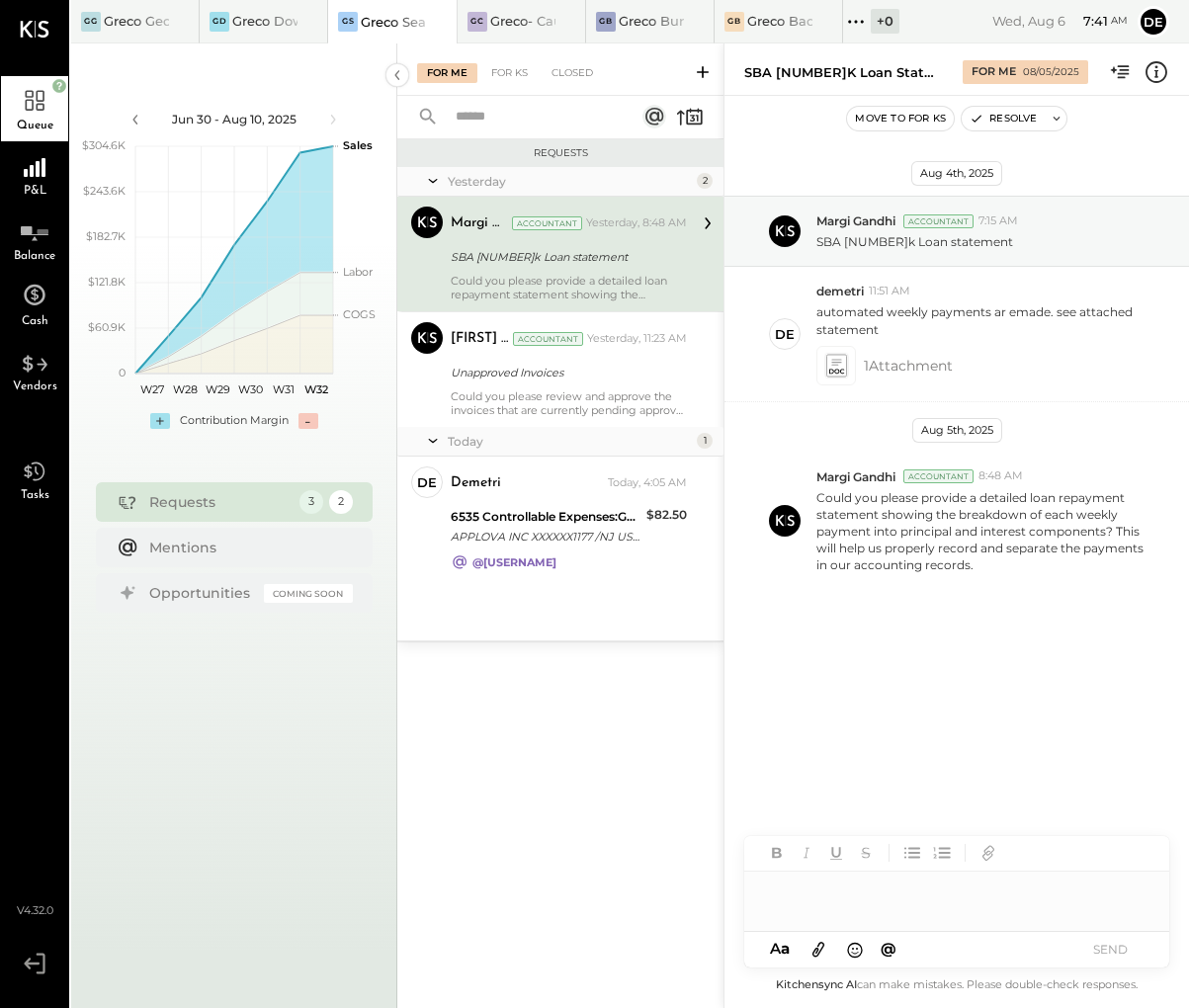 click 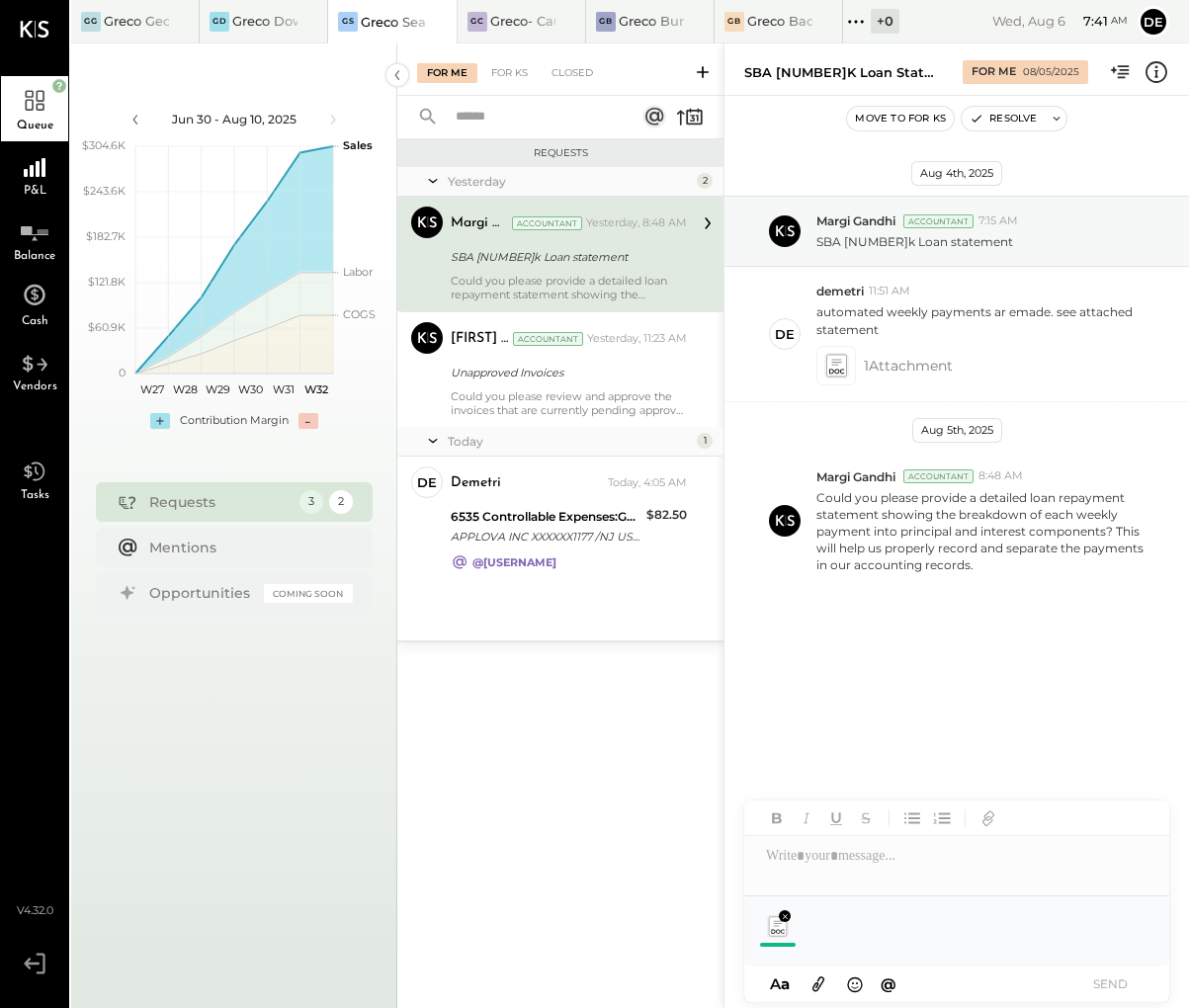 click at bounding box center [957, 856] 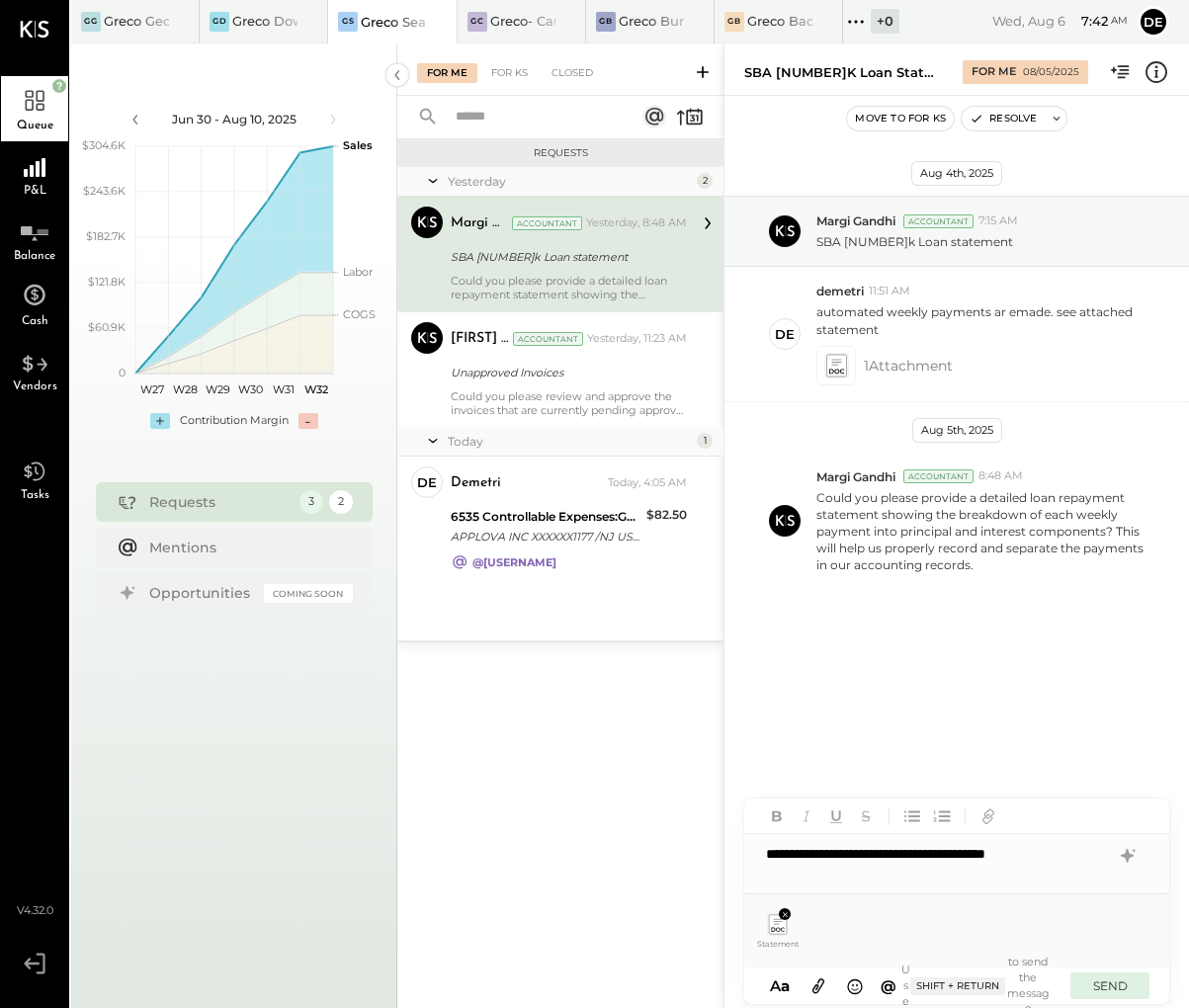 click on "SEND" at bounding box center (1110, 985) 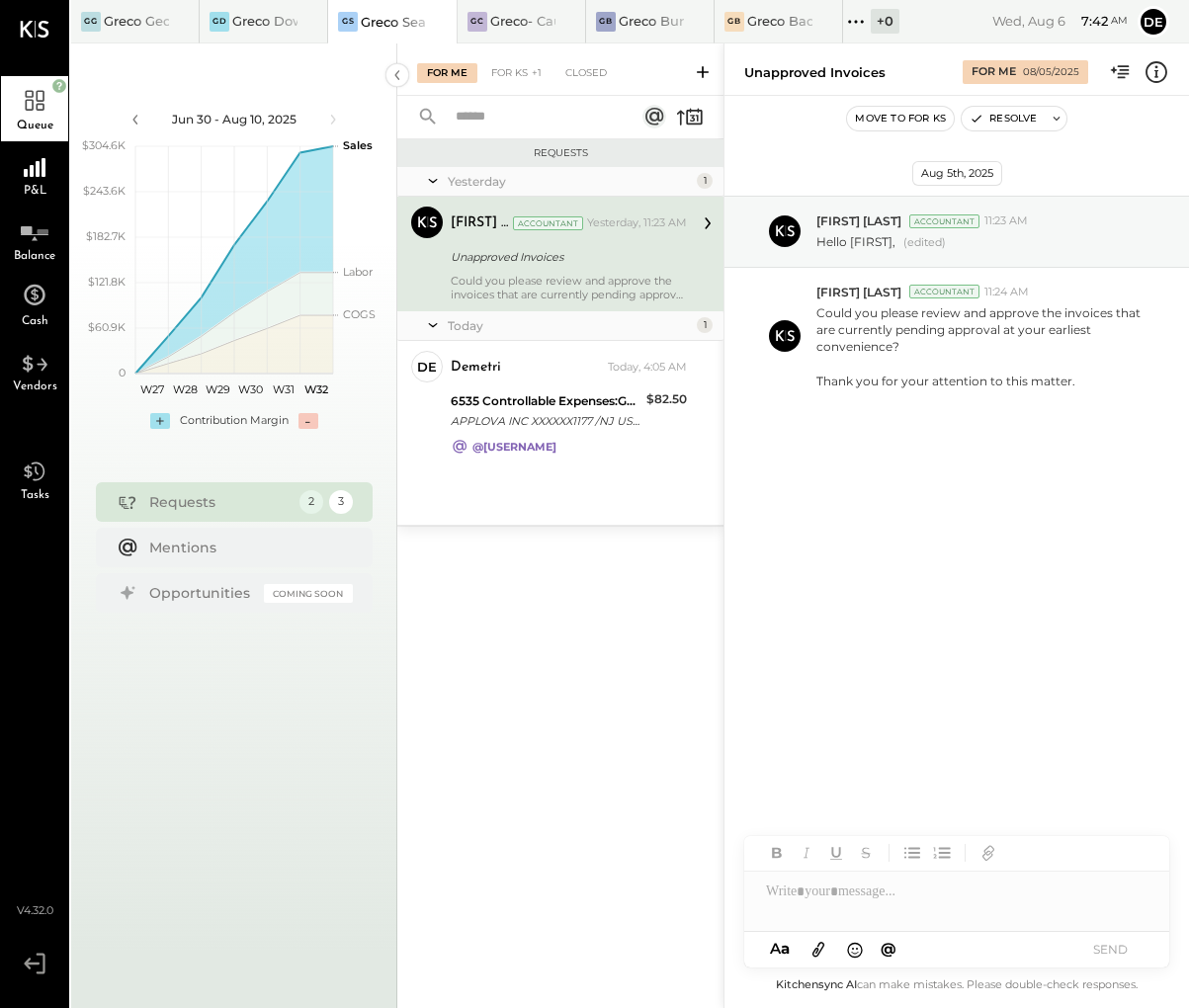 click on "Could you please review and approve the invoices that are currently pending approval at your earliest convenience?  Thank you for your attention to this matter." at bounding box center [568, 288] 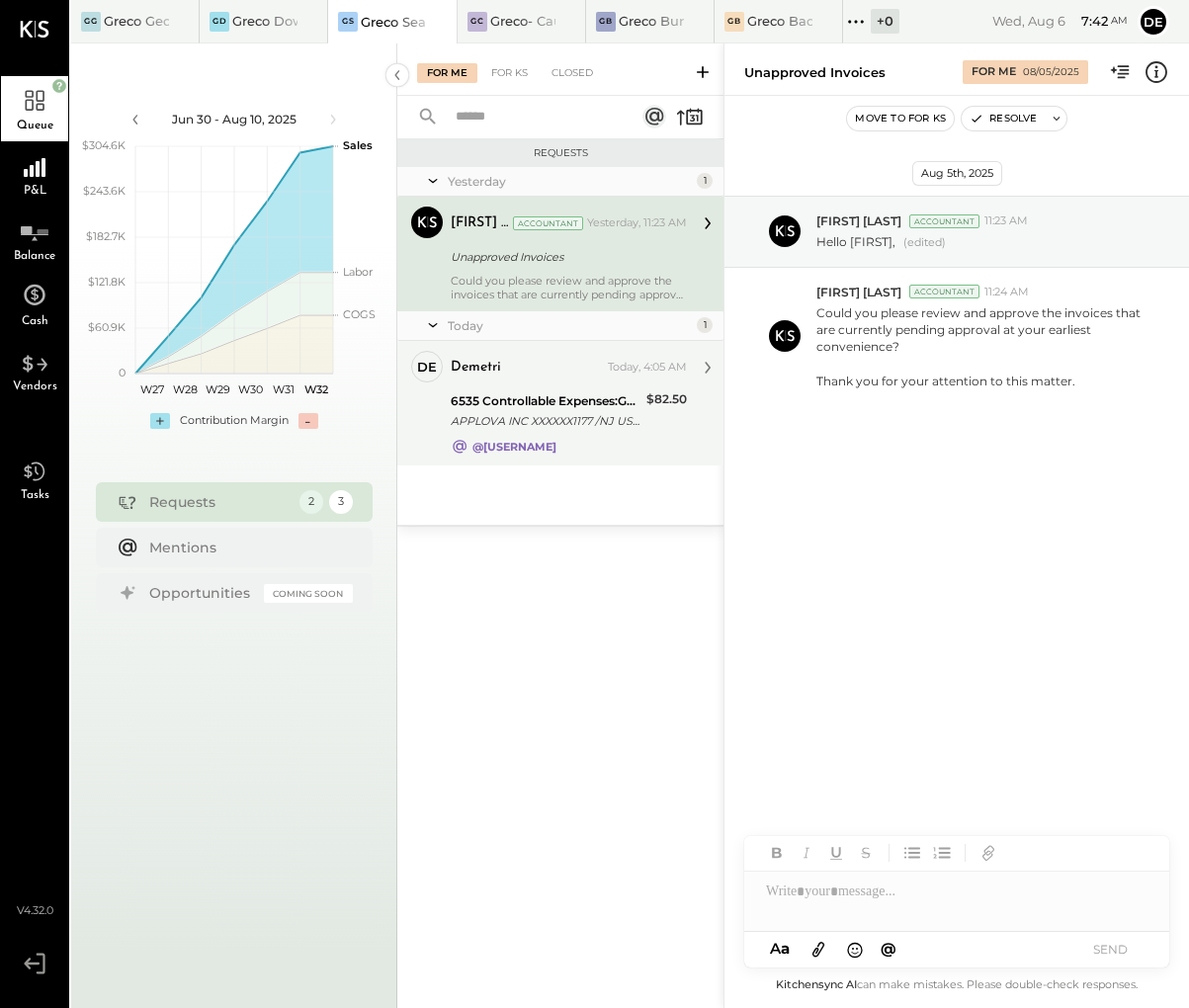 click on "6535 Controllable Expenses:General & Administrative Expenses:Computer Supplies, Software & IT" at bounding box center (546, 401) 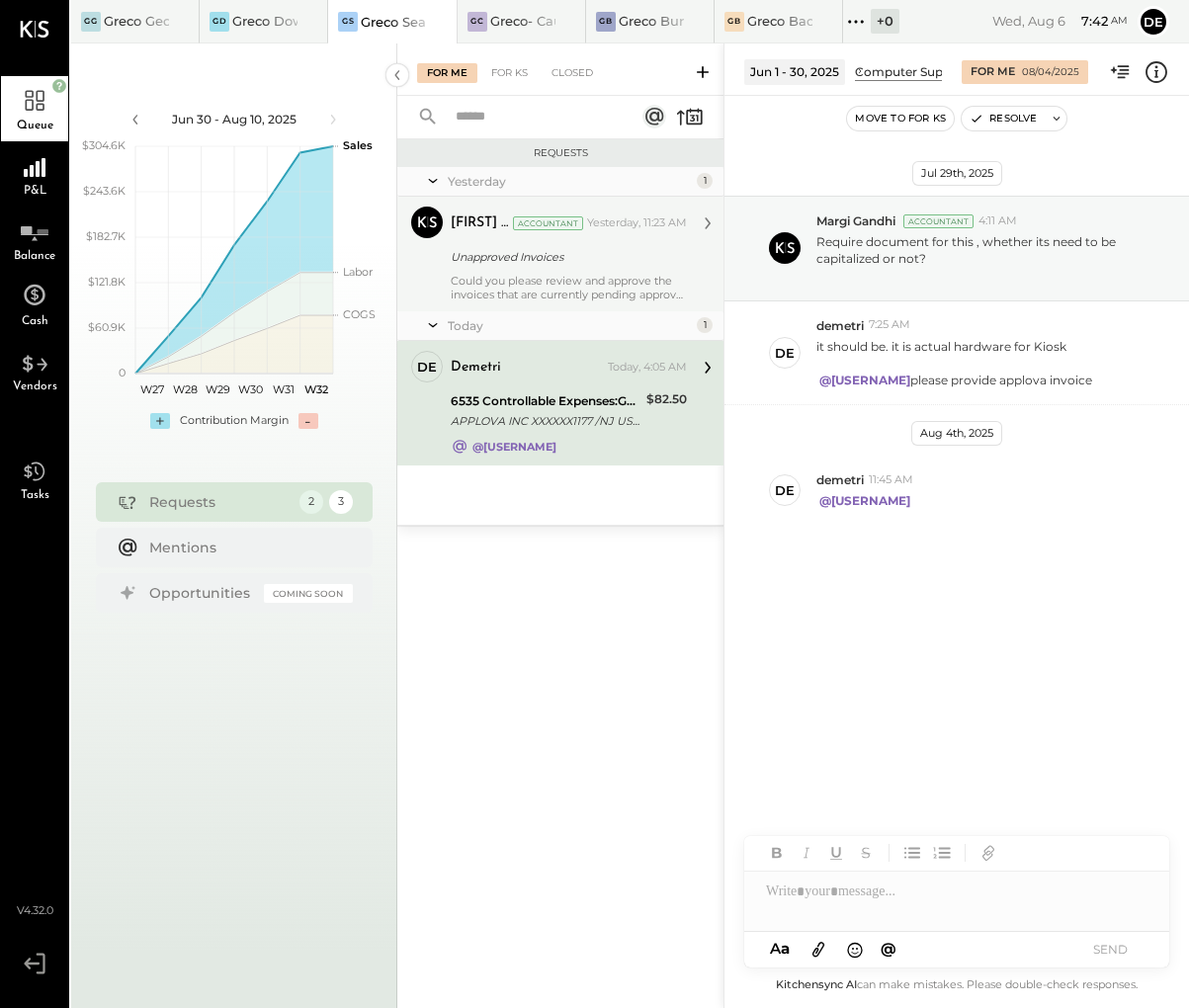 click on "Could you please review and approve the invoices that are currently pending approval at your earliest convenience?  Thank you for your attention to this matter." at bounding box center (568, 288) 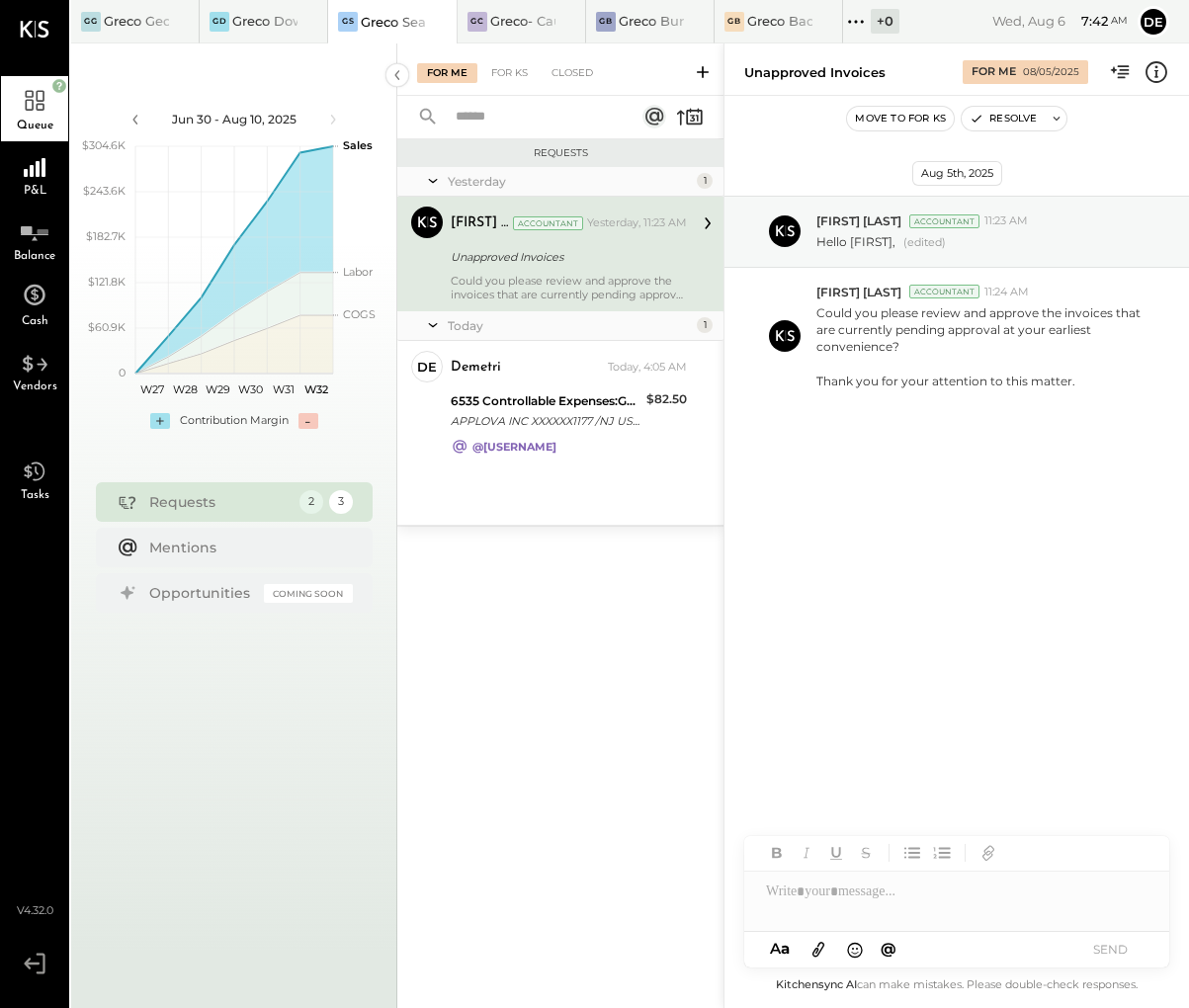 click at bounding box center [957, 891] 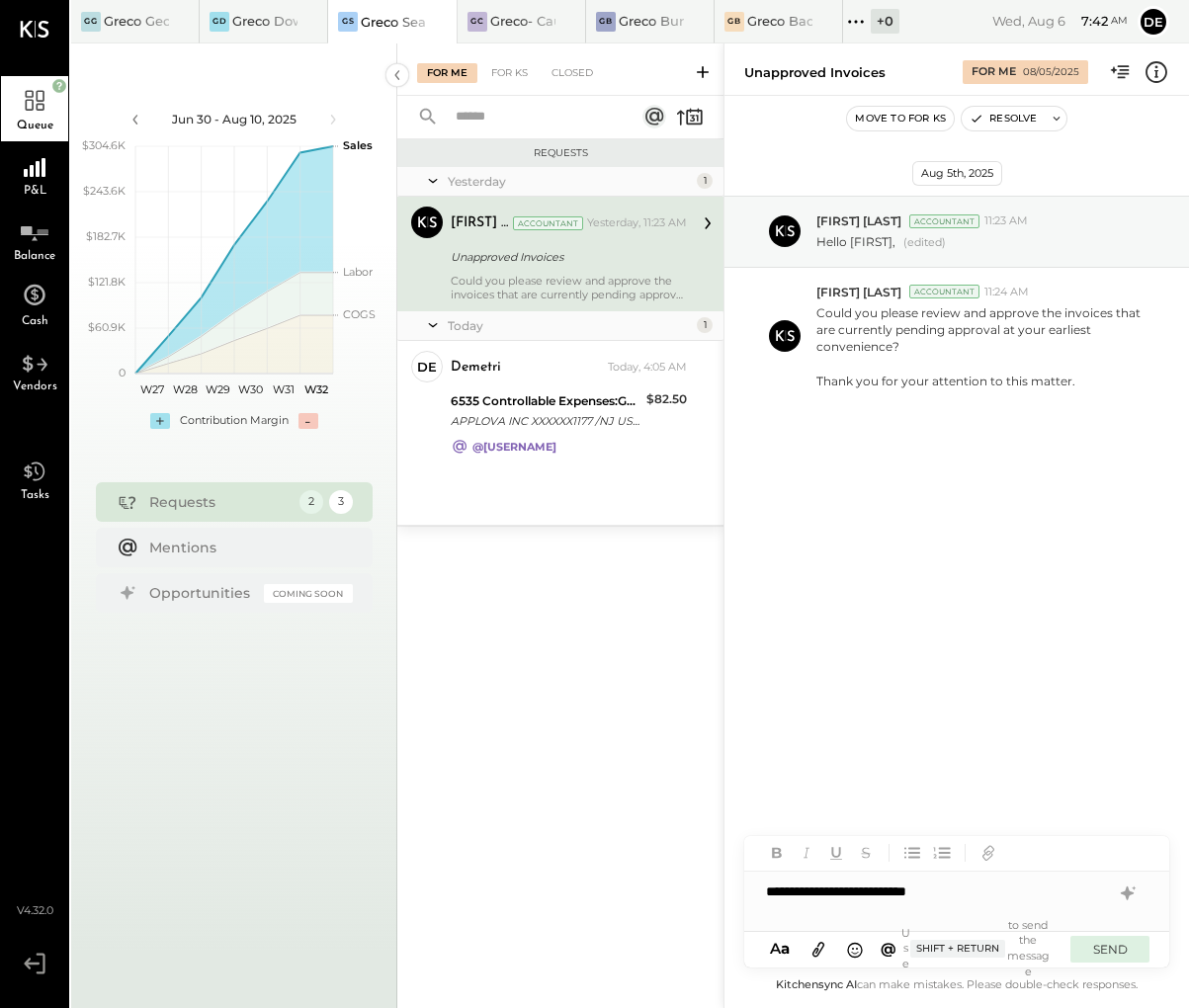 click on "SEND" at bounding box center (1110, 949) 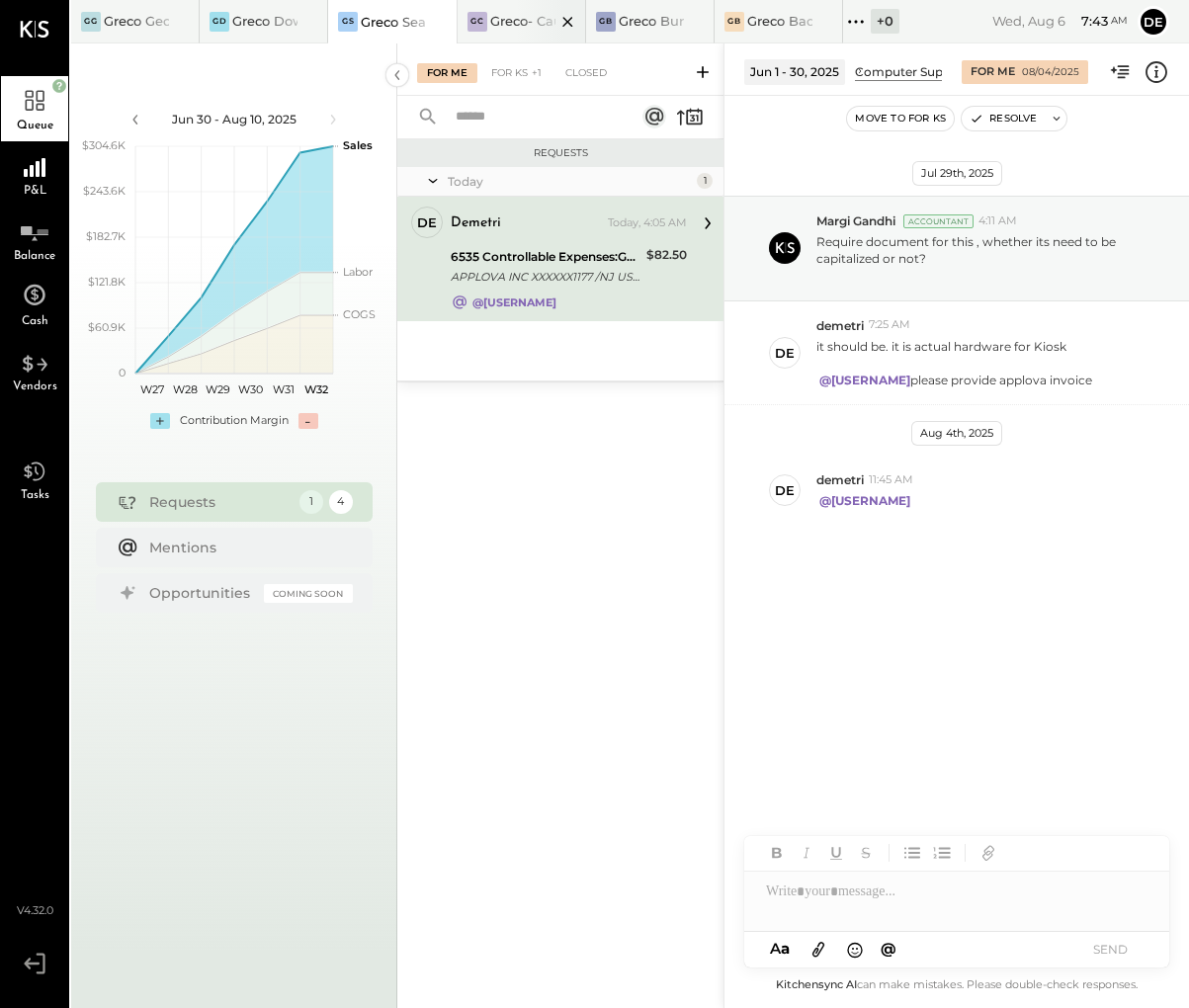 click at bounding box center [551, 21] 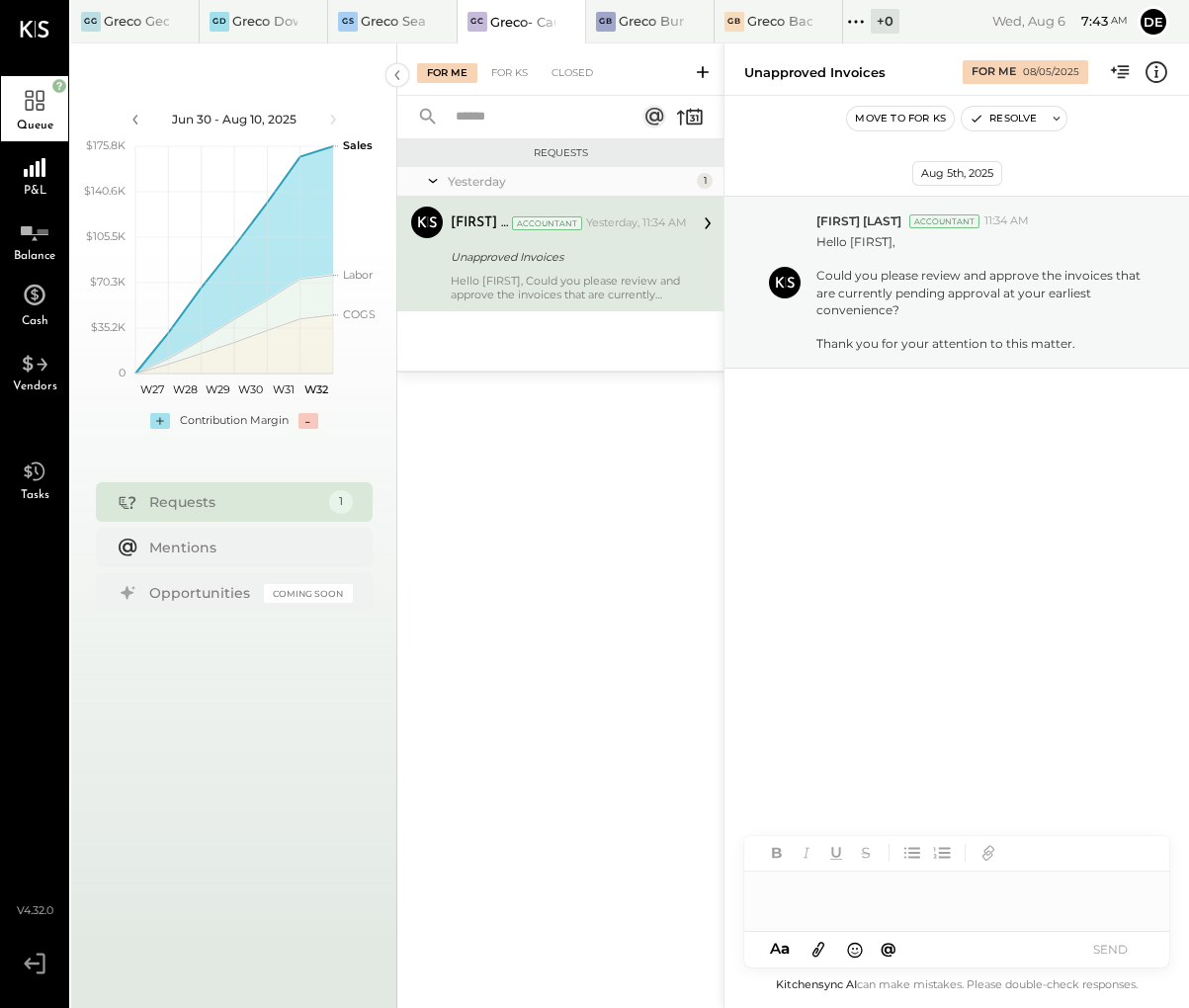 click at bounding box center [957, 891] 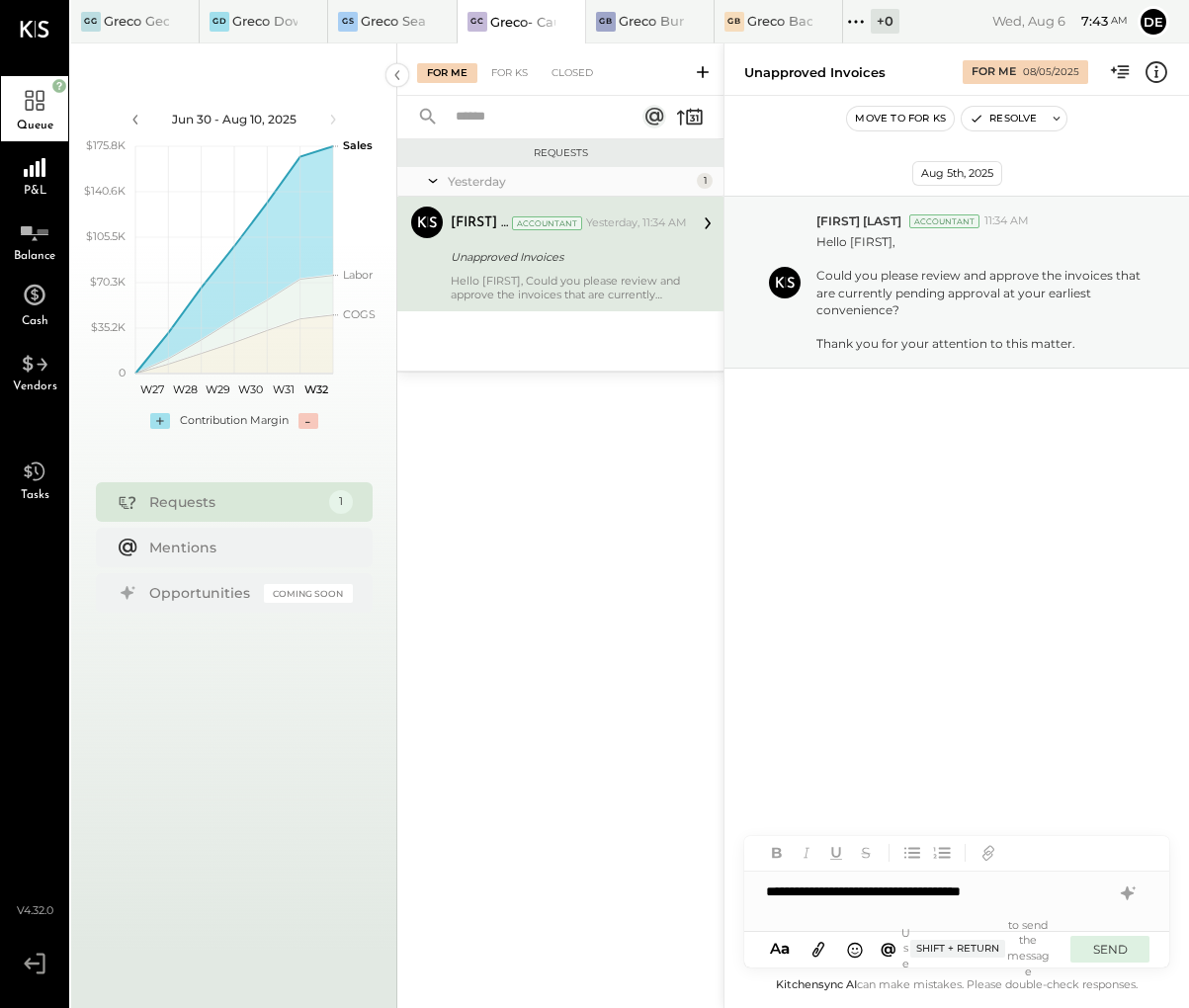 click on "SEND" at bounding box center [1110, 949] 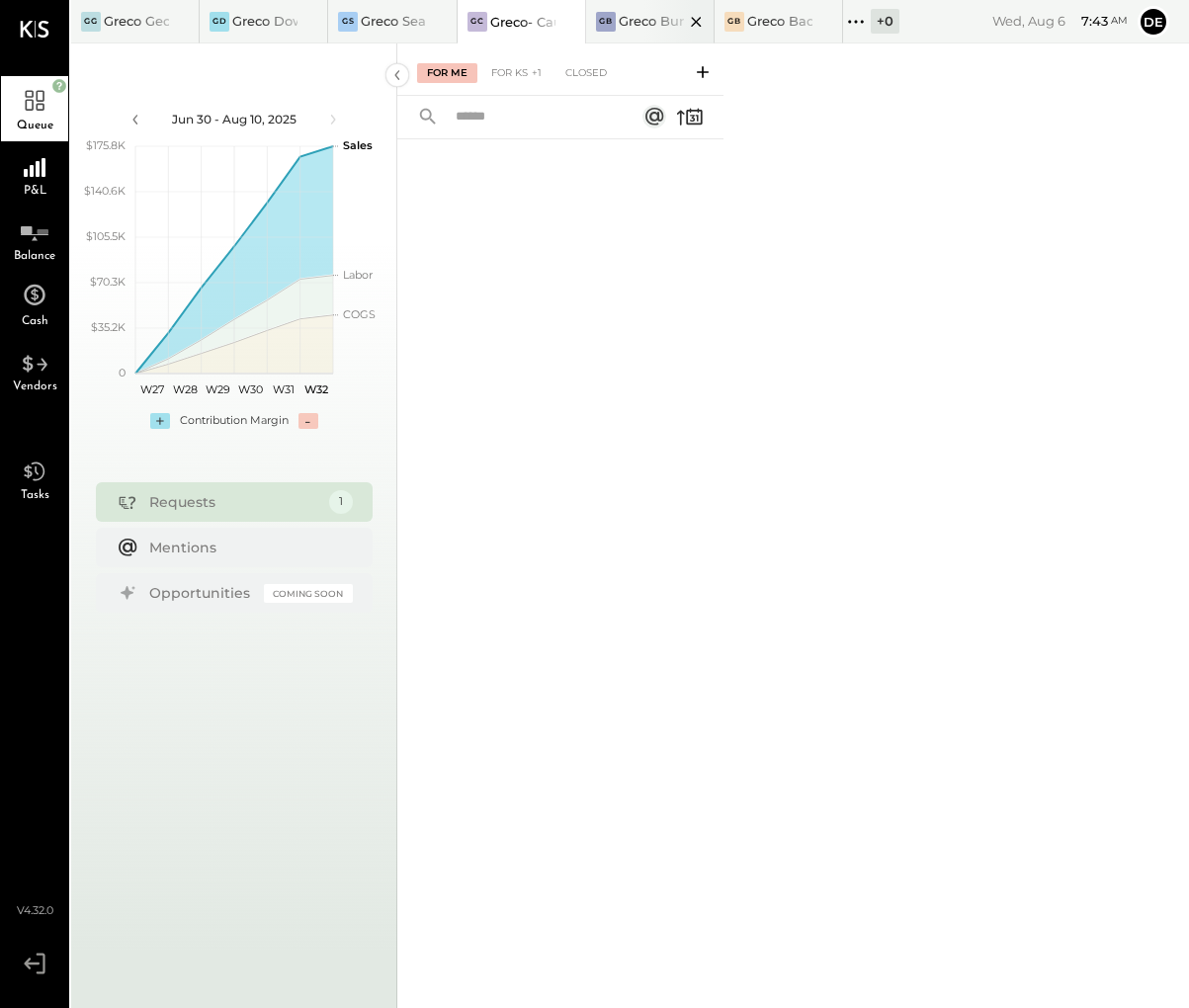 click at bounding box center [679, 21] 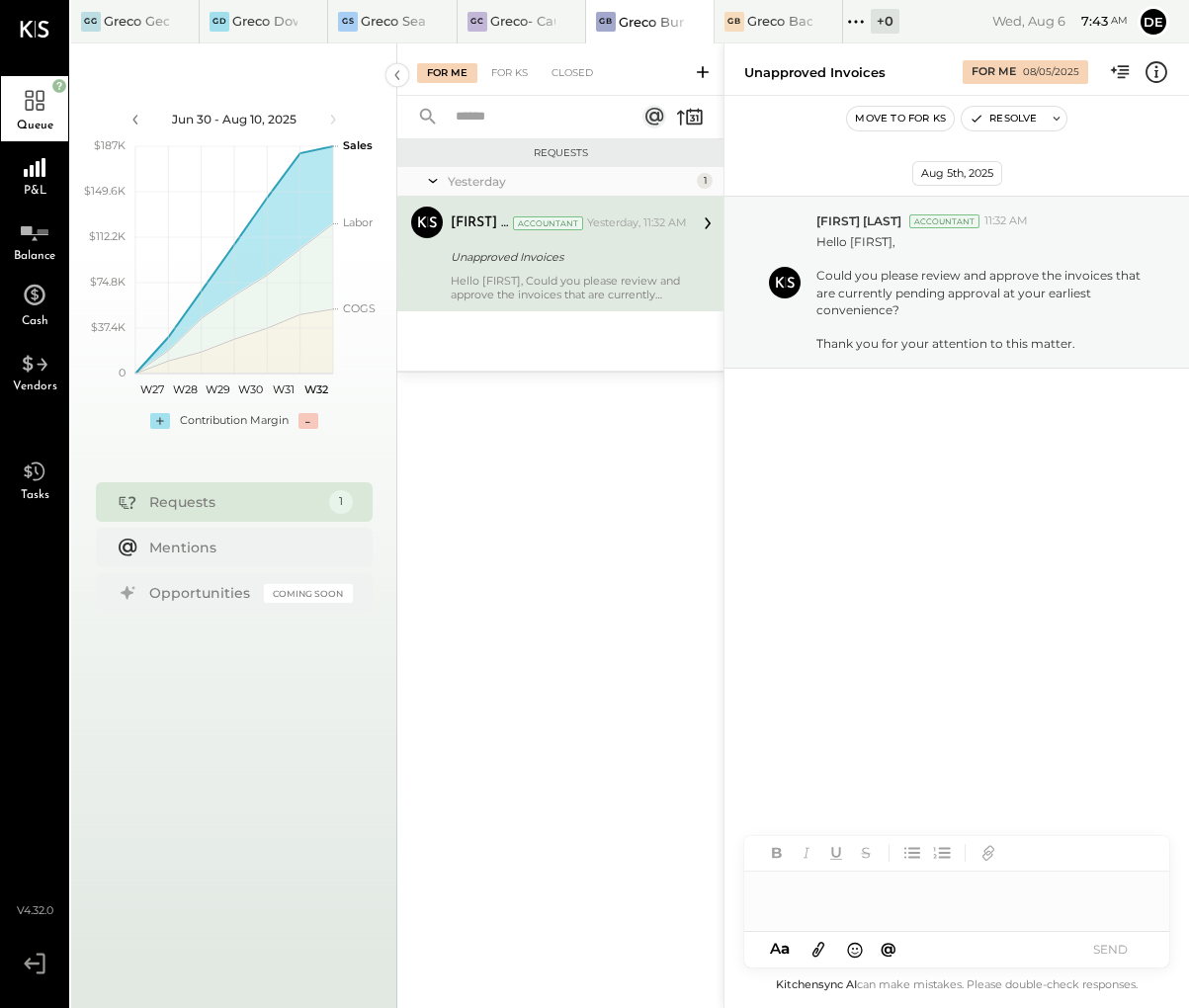 click on "Move to for ks Resolve" at bounding box center (957, 119) 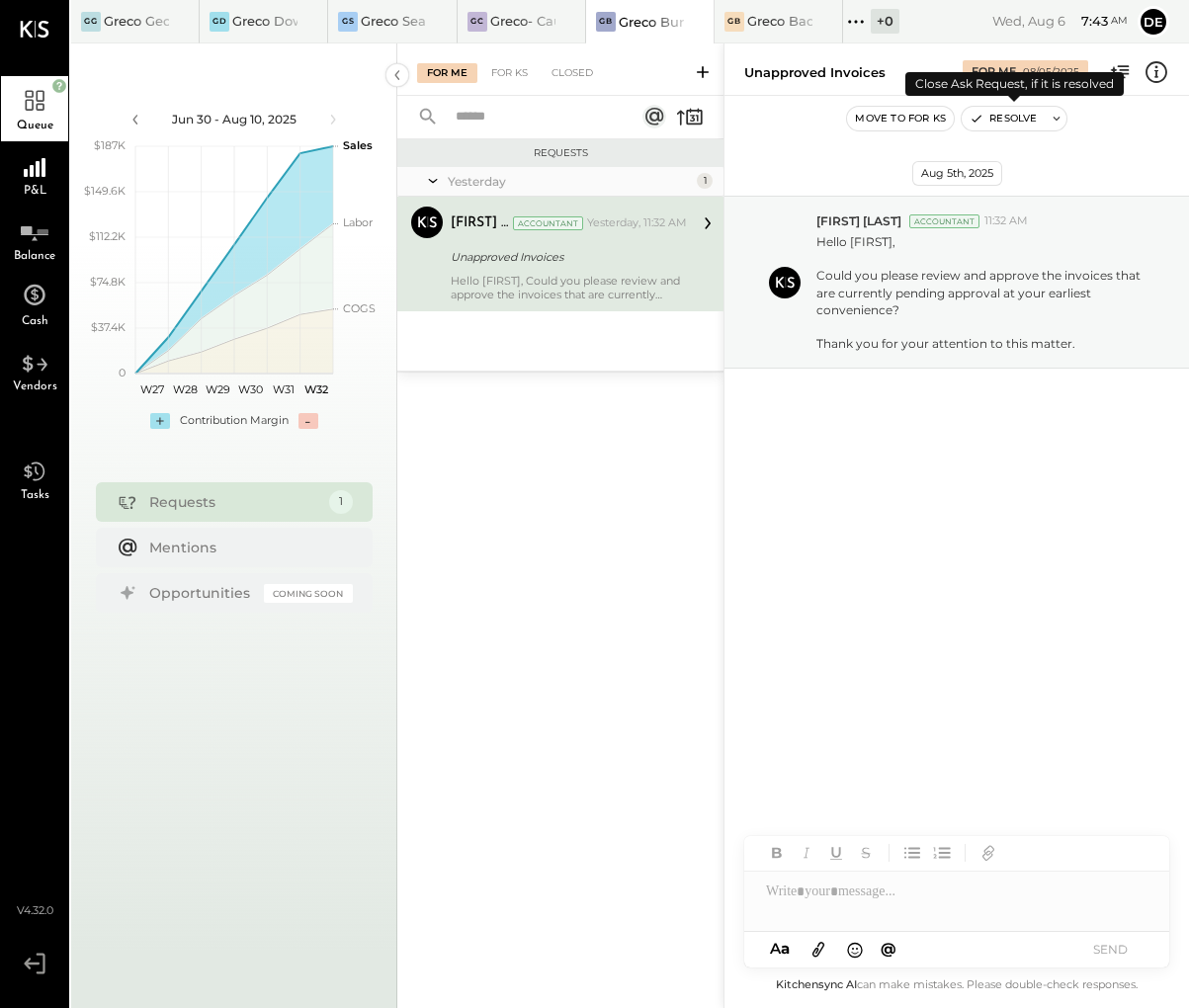 click 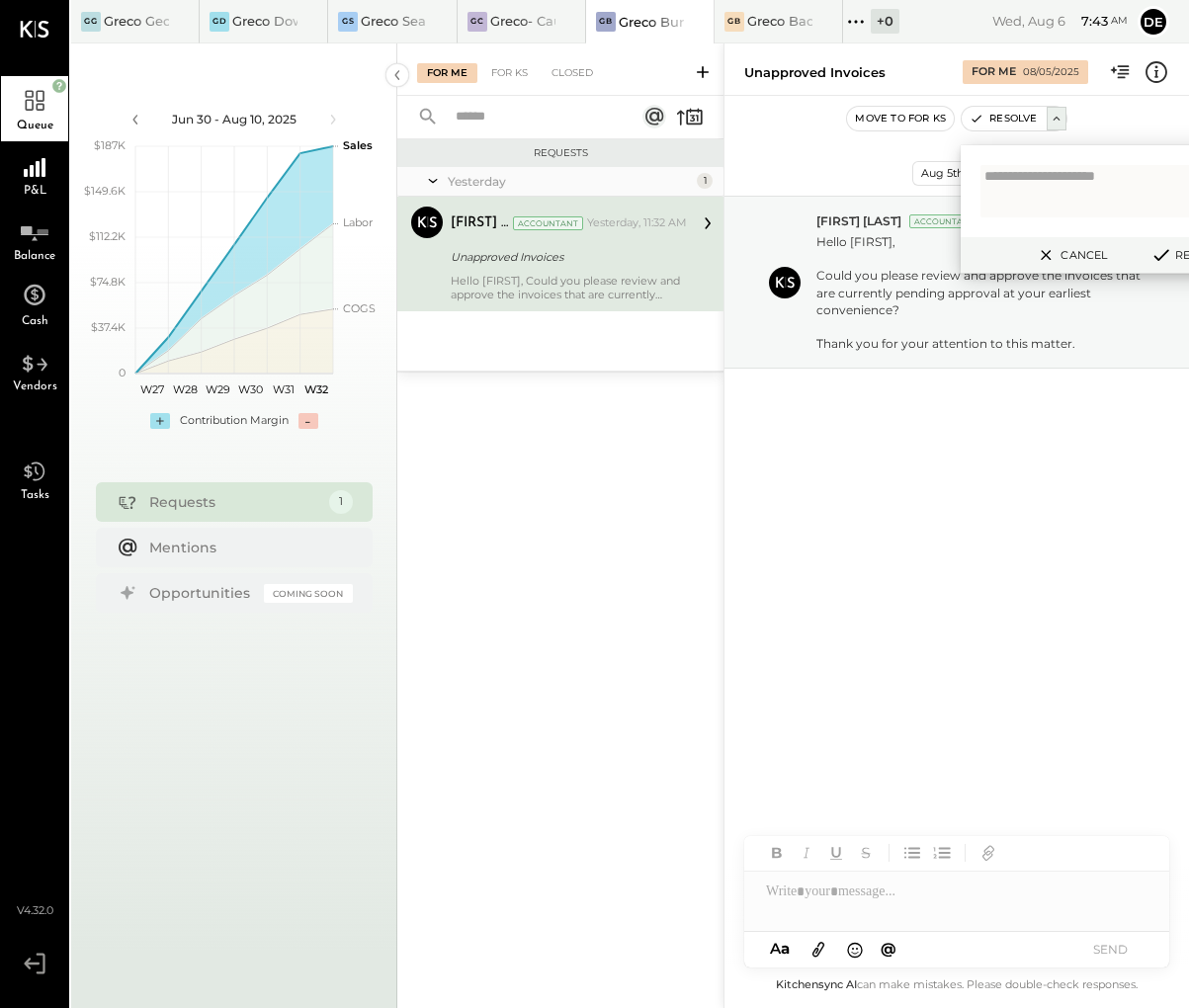 click on "Move to for ks" at bounding box center (900, 119) 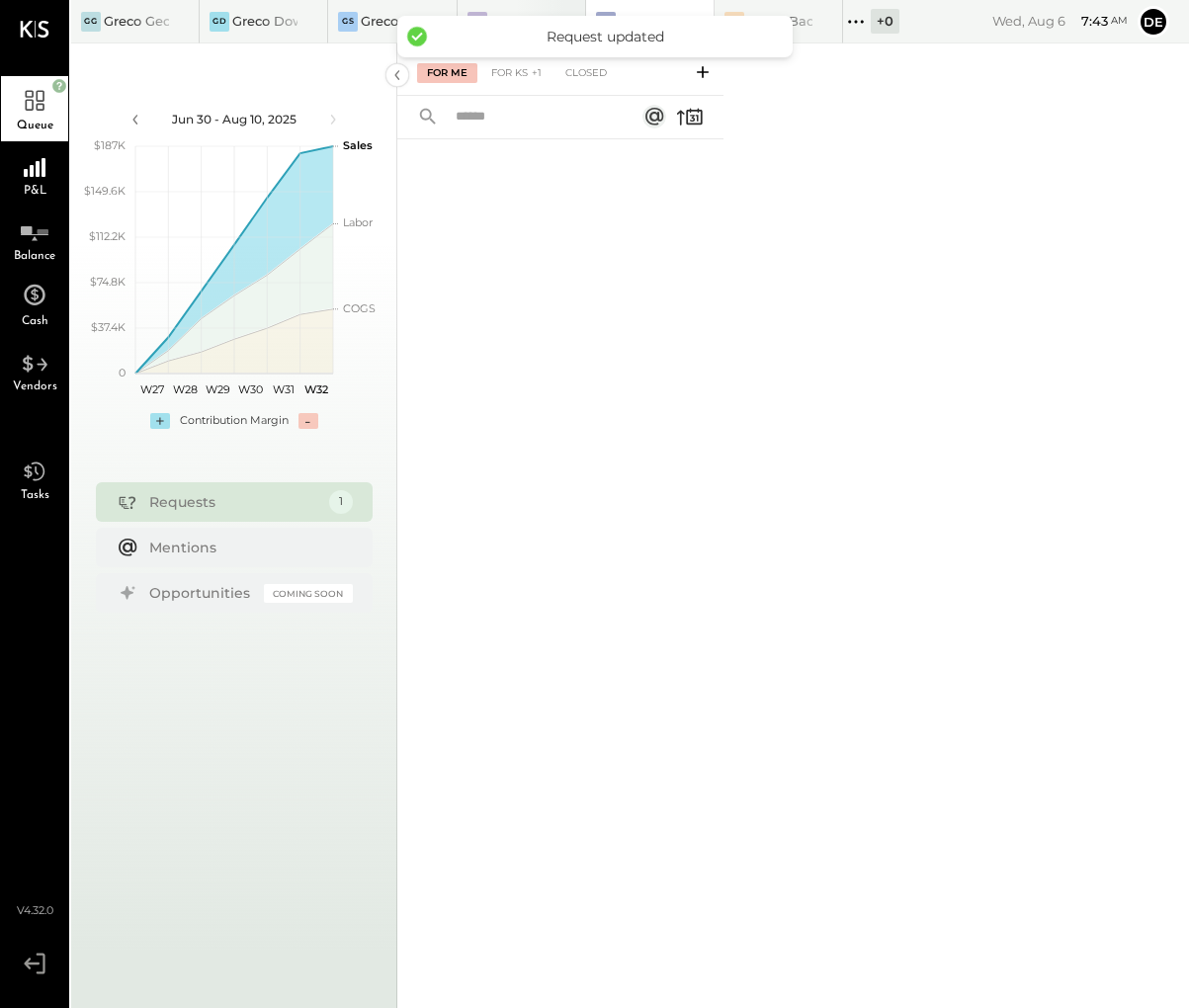 click at bounding box center [551, 21] 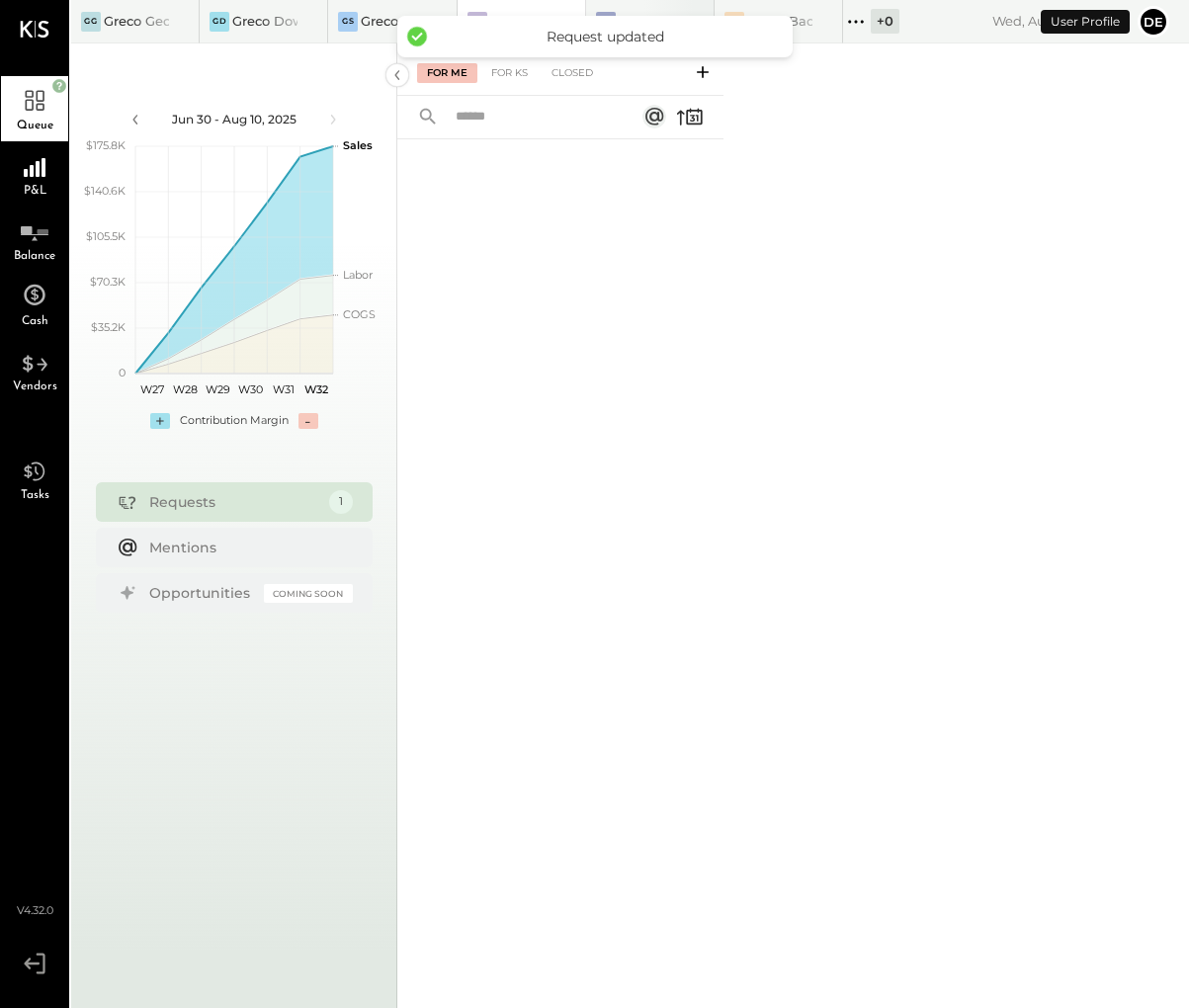 click on "GB Greco Burlington" at bounding box center (650, 22) 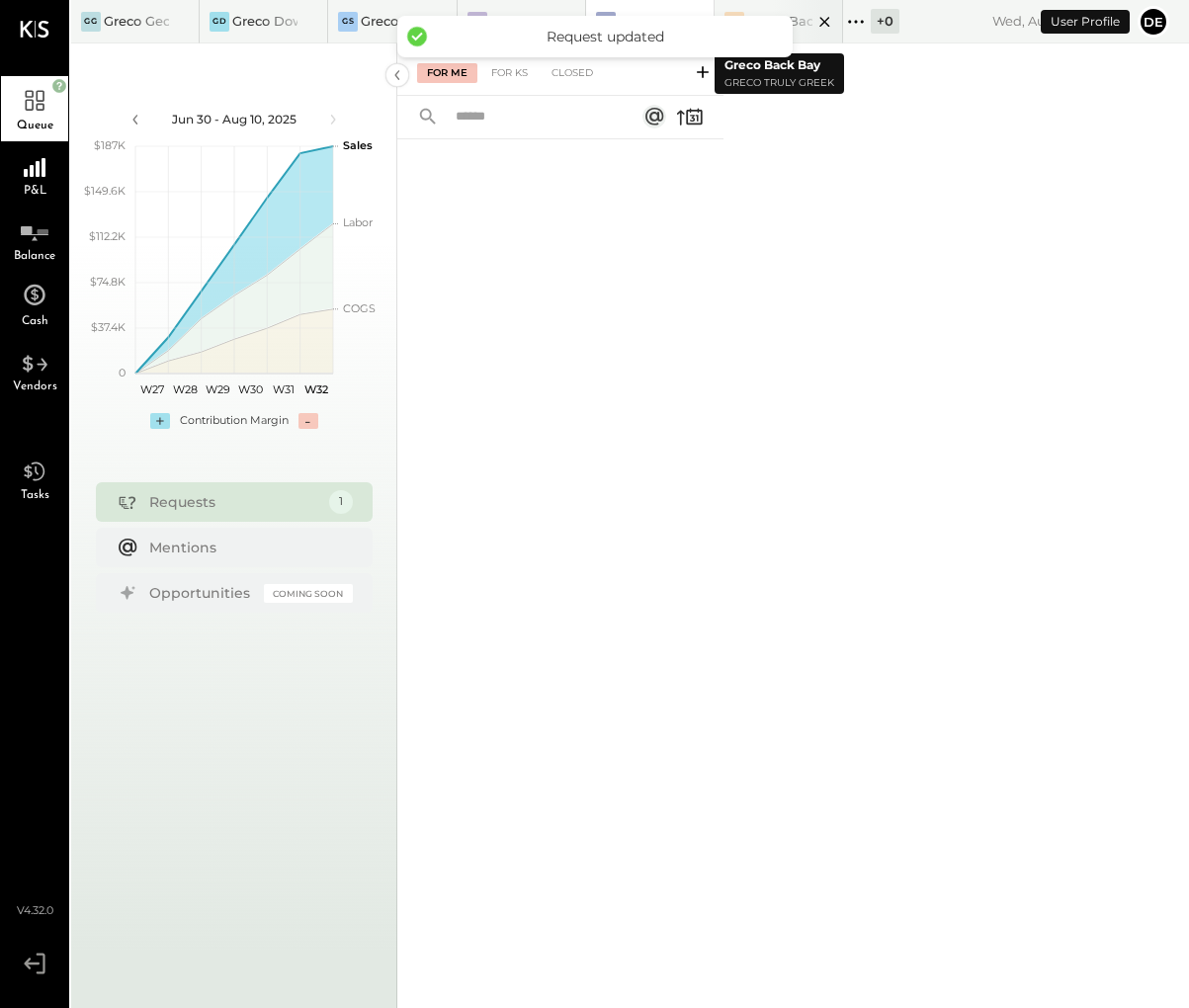 click at bounding box center (807, 21) 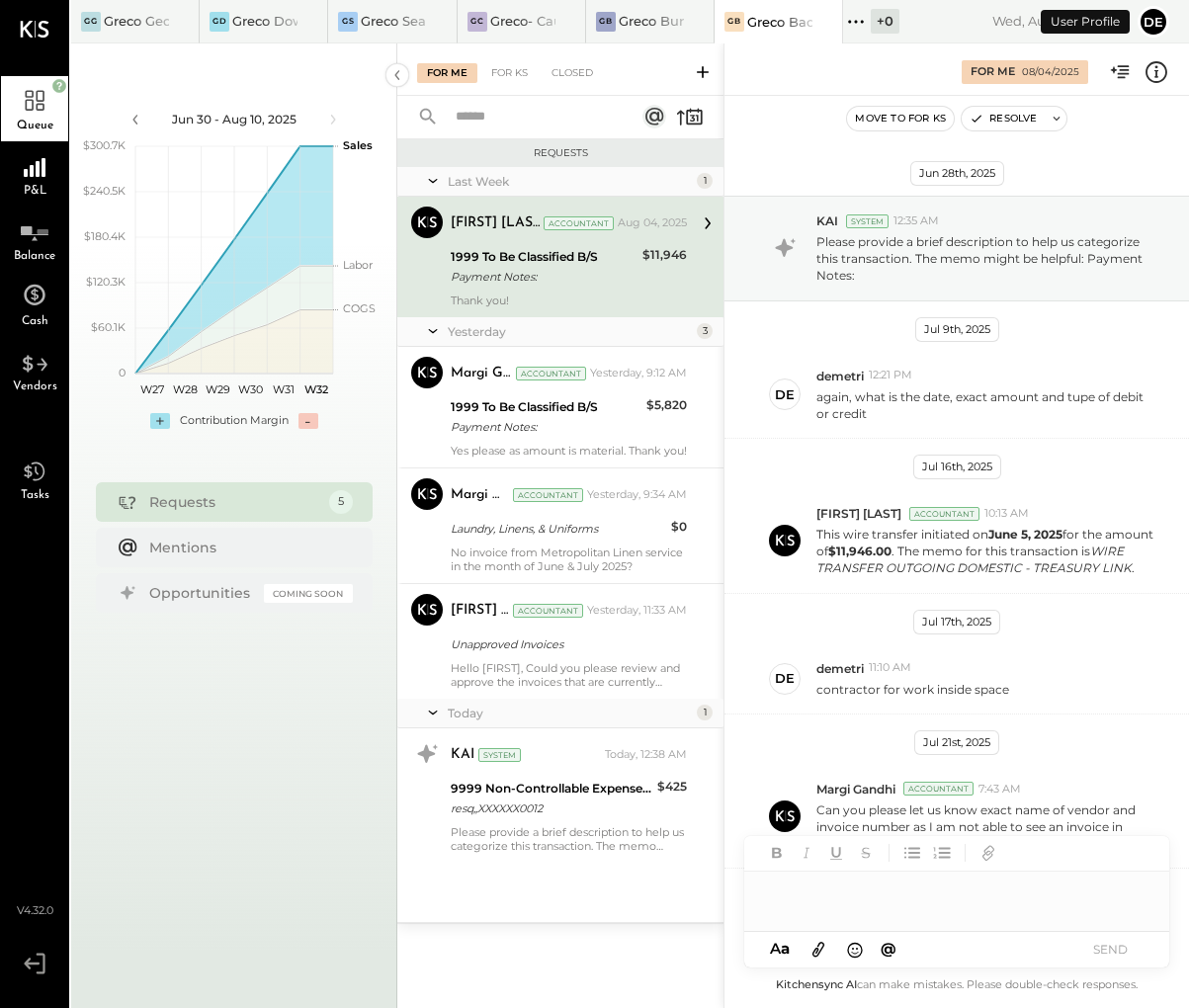 scroll, scrollTop: 557, scrollLeft: 0, axis: vertical 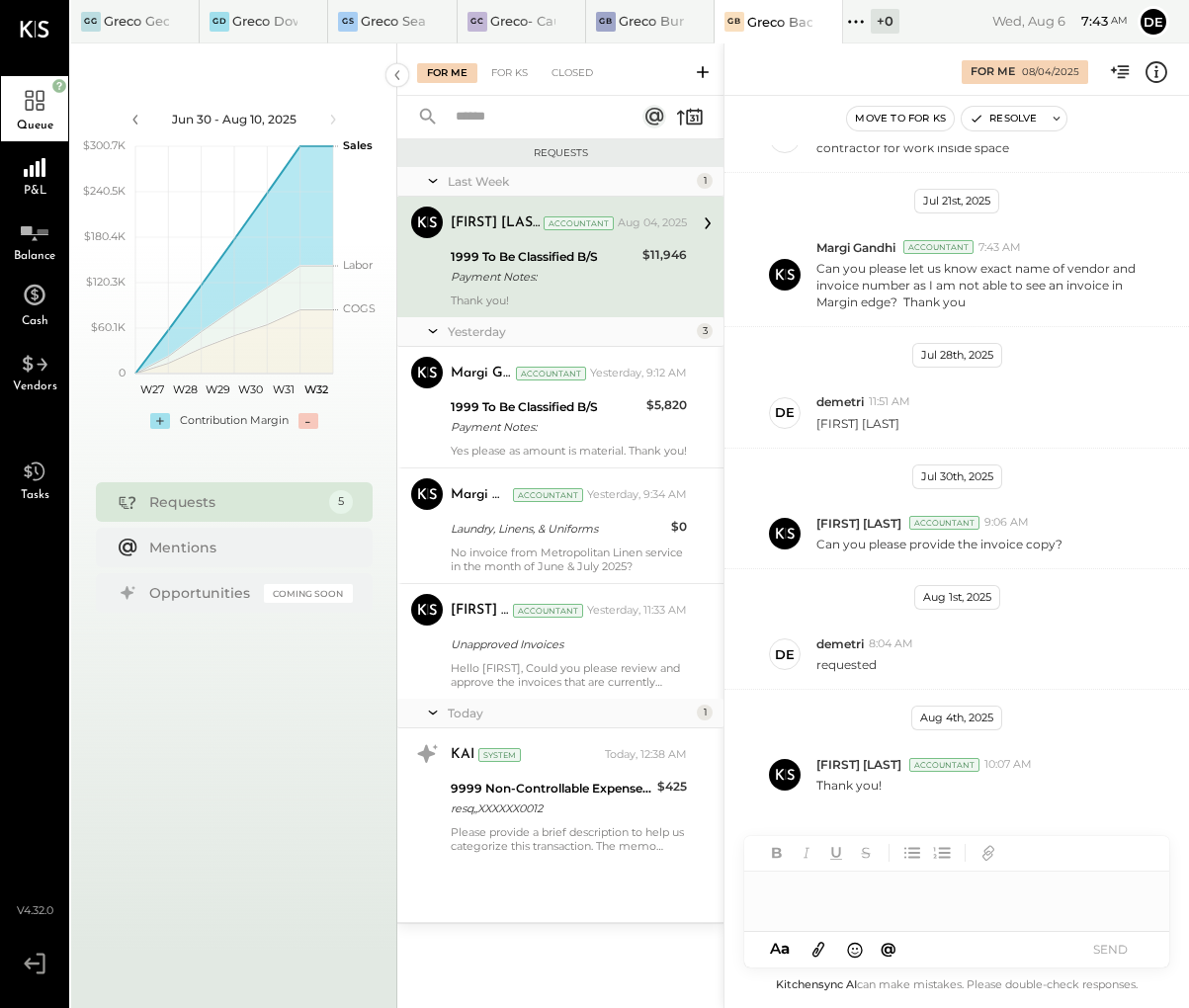 click on "Payment Notes:" at bounding box center (544, 277) 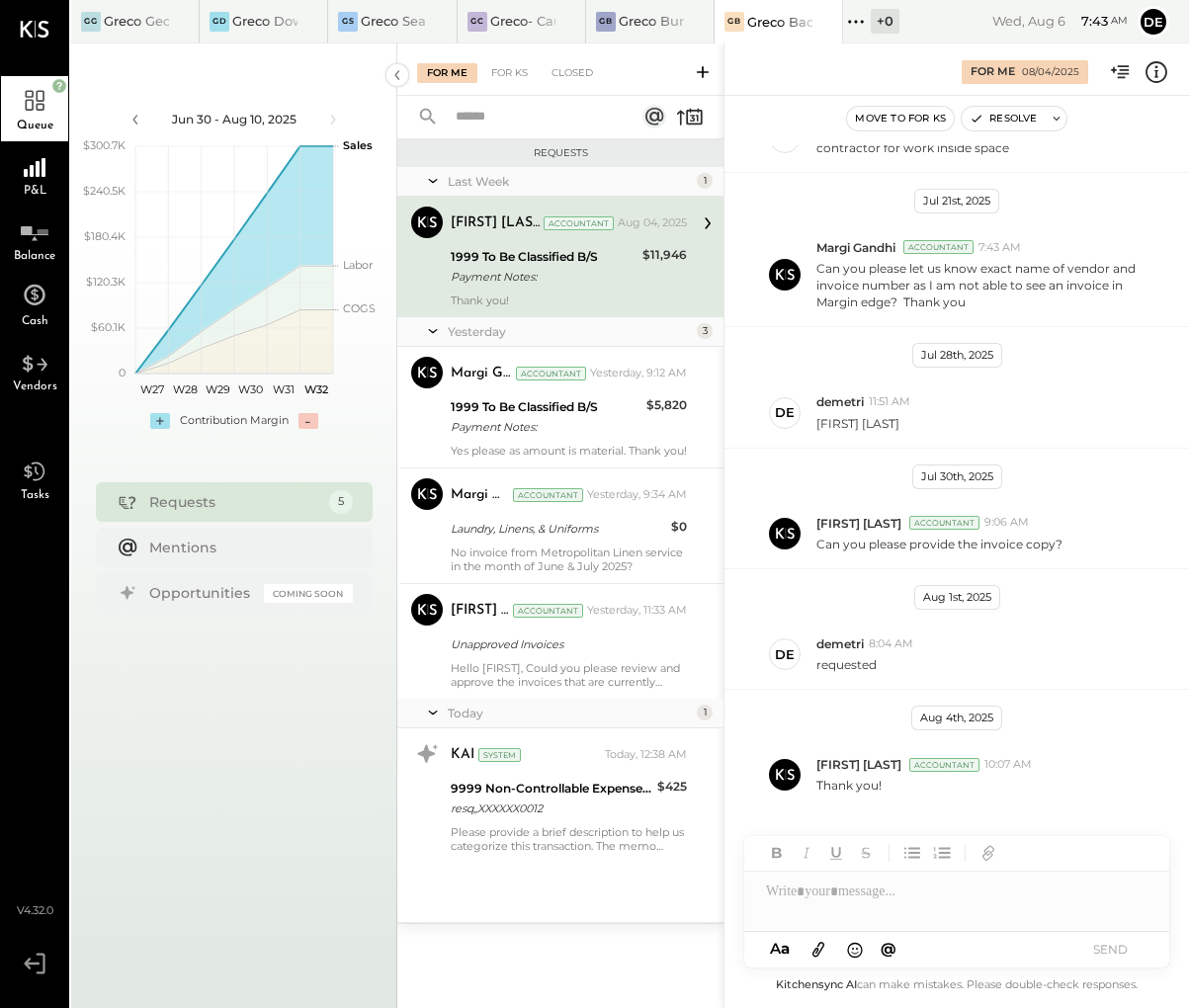 click on "Move to for ks" at bounding box center [900, 119] 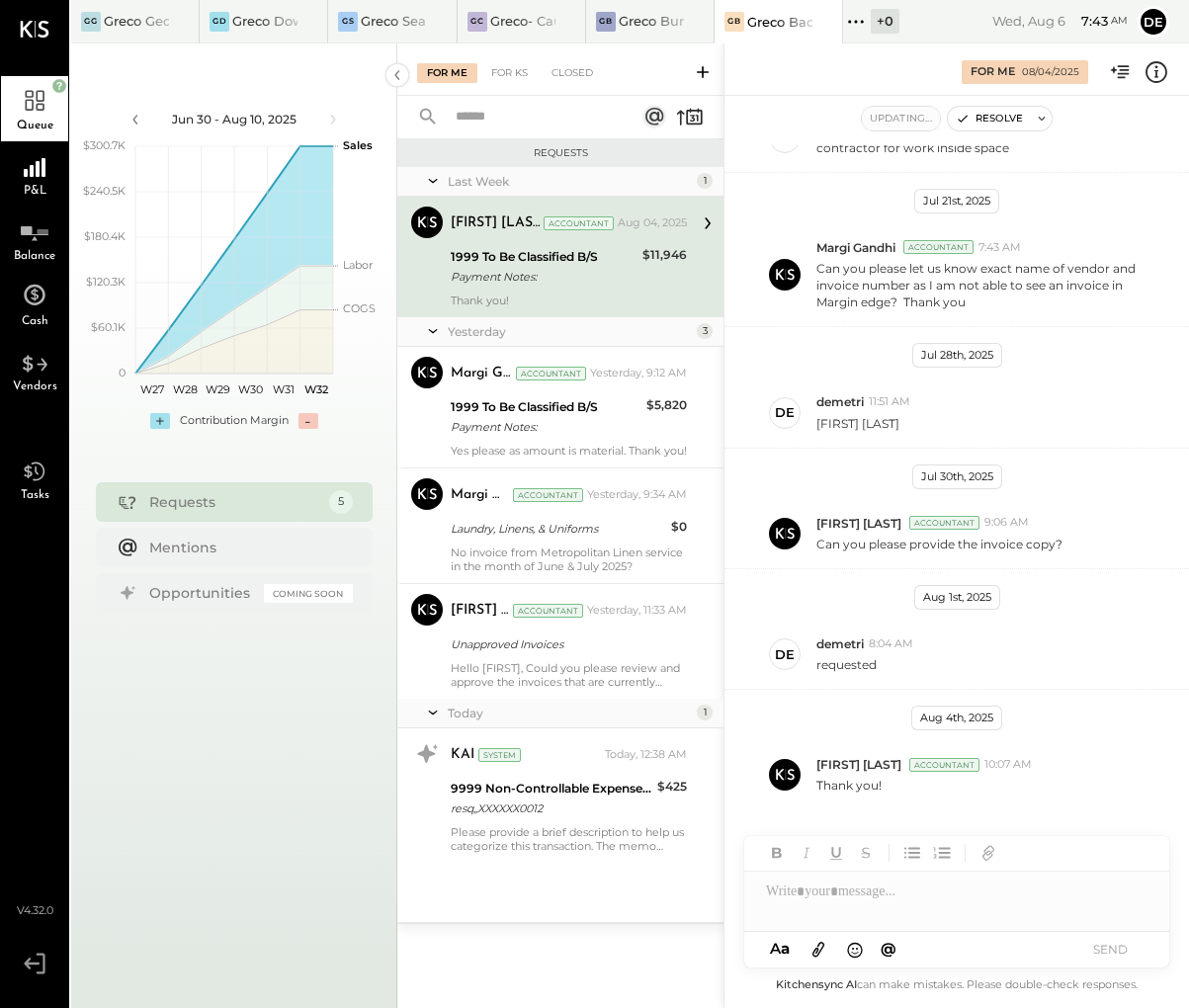 scroll, scrollTop: 524, scrollLeft: 0, axis: vertical 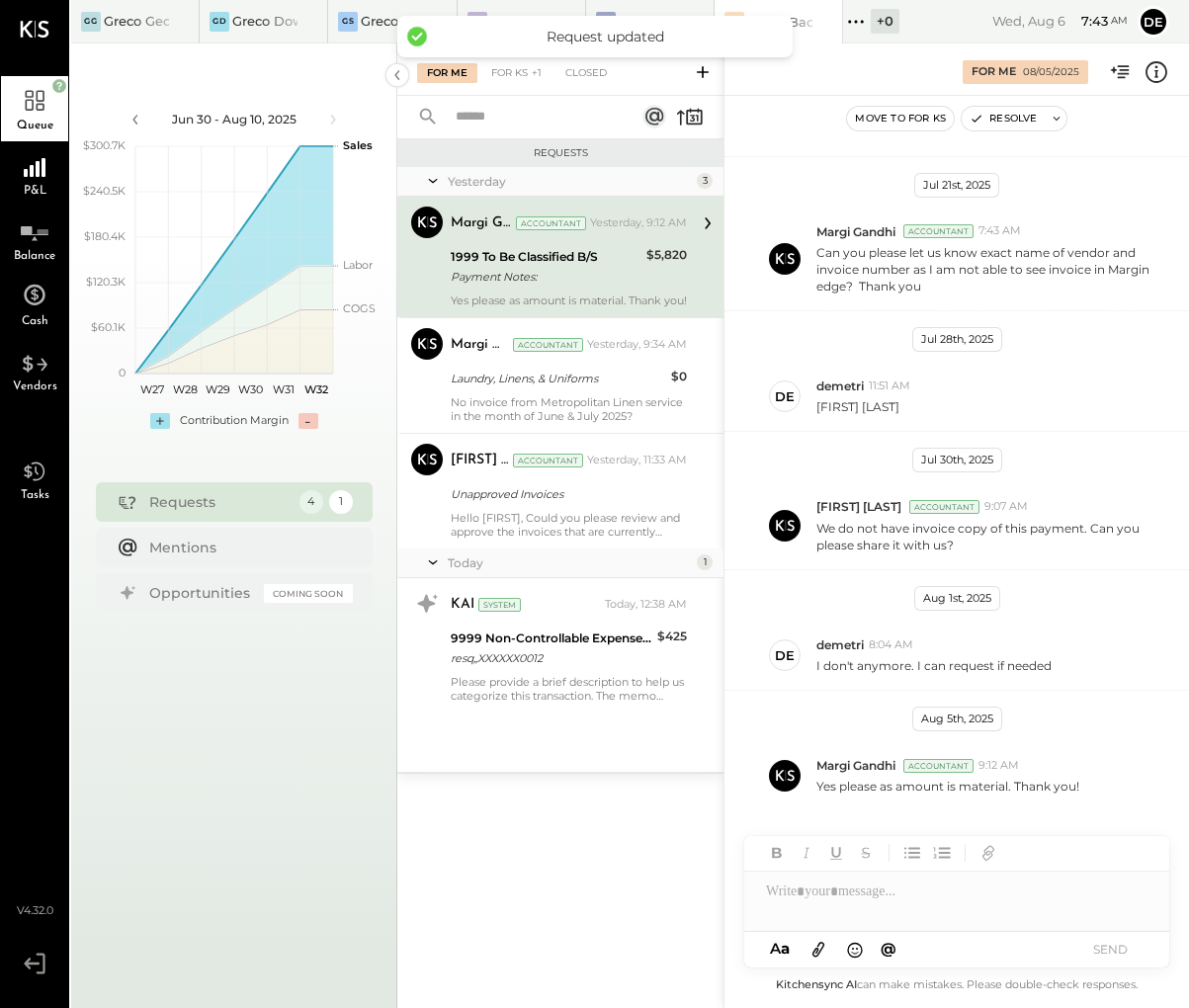 click on "Margi [LAST] Accountant Yesterday, 9:12 AM 1999 To Be Classified B/S Payment Notes: $5,820 Yes please as amount is material. Thank you!" at bounding box center (568, 257) 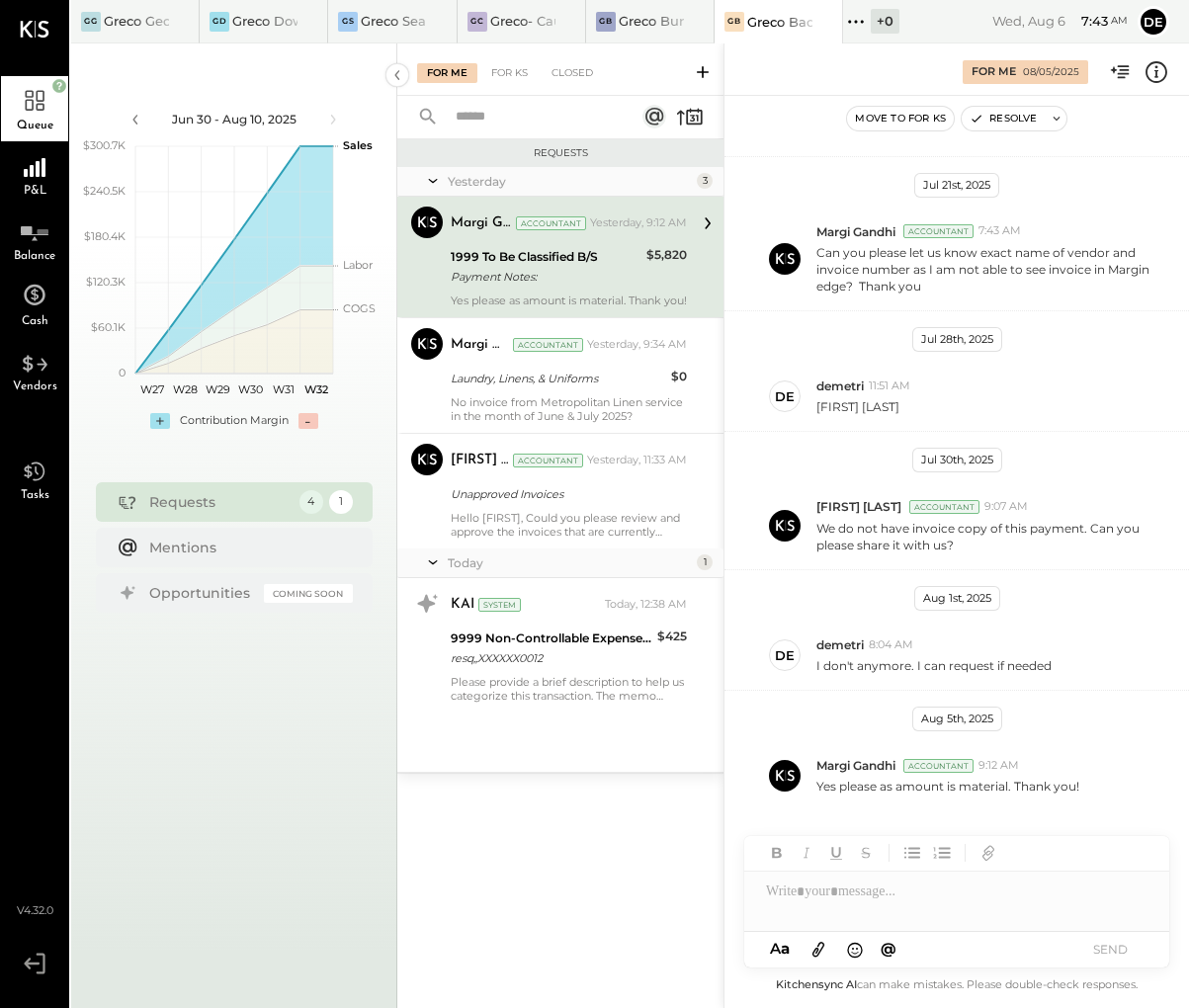 click on "Move to for ks" at bounding box center (900, 119) 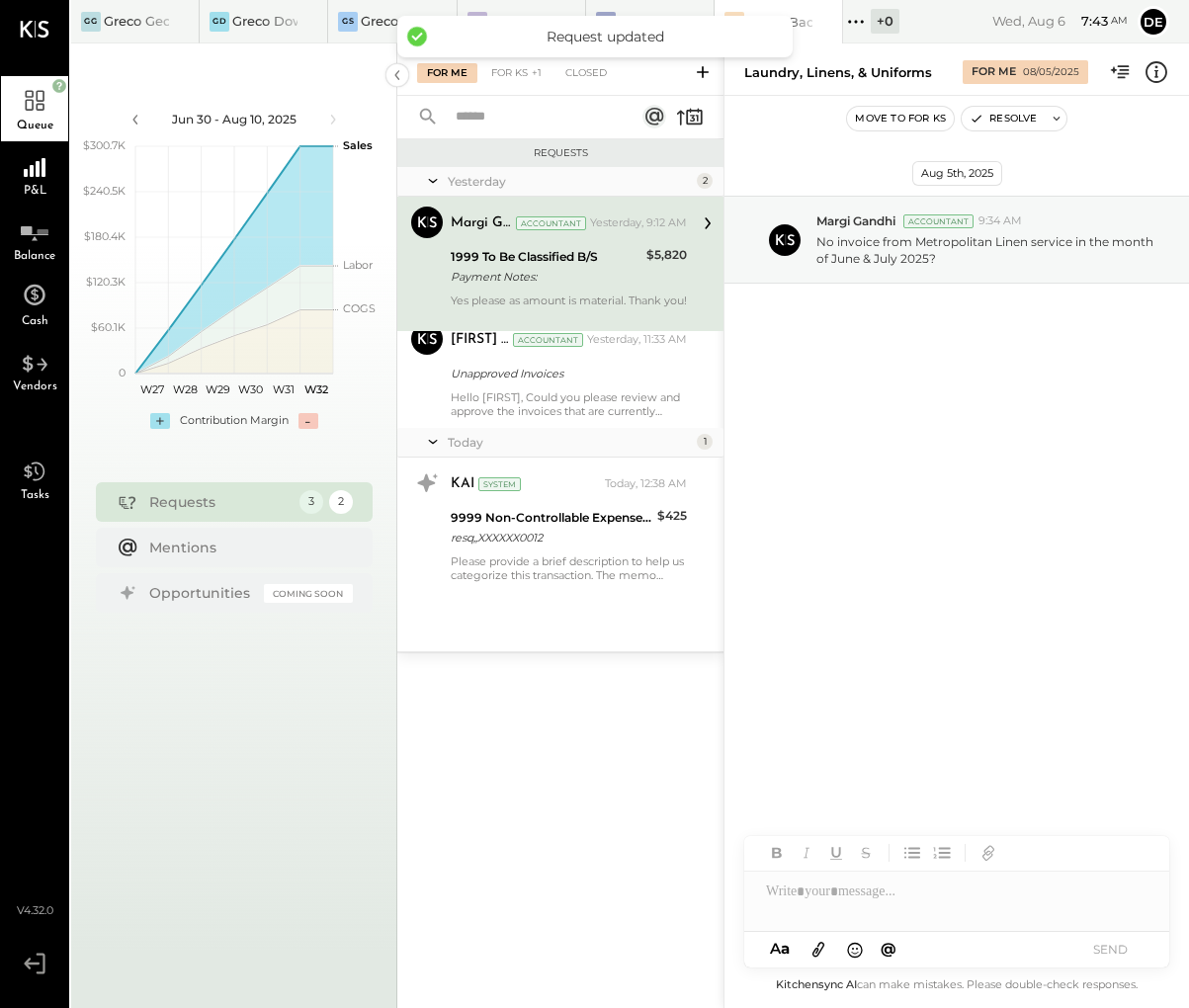 scroll, scrollTop: 0, scrollLeft: 0, axis: both 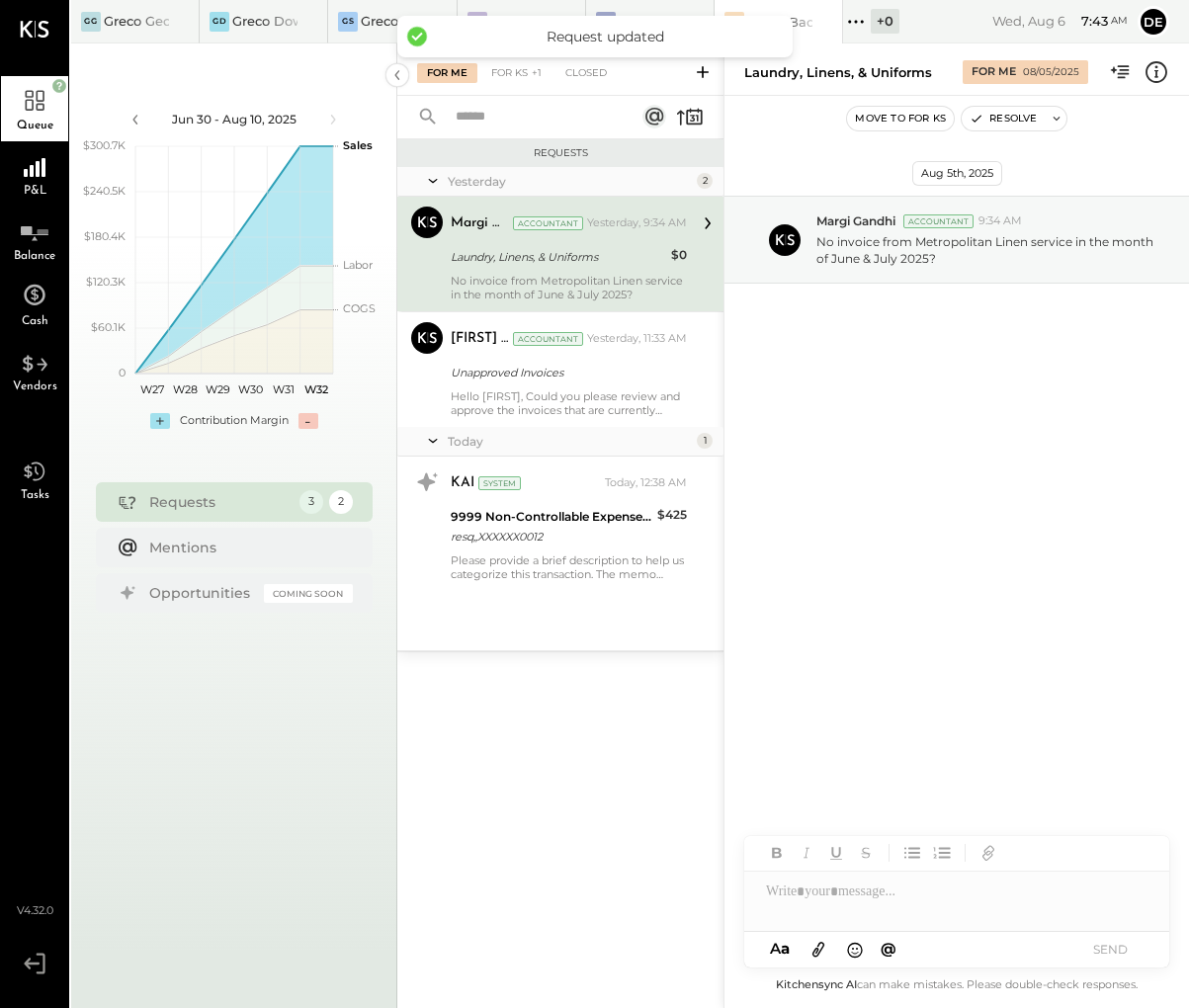 click on "Laundry, Linens, & Uniforms" at bounding box center [557, 257] 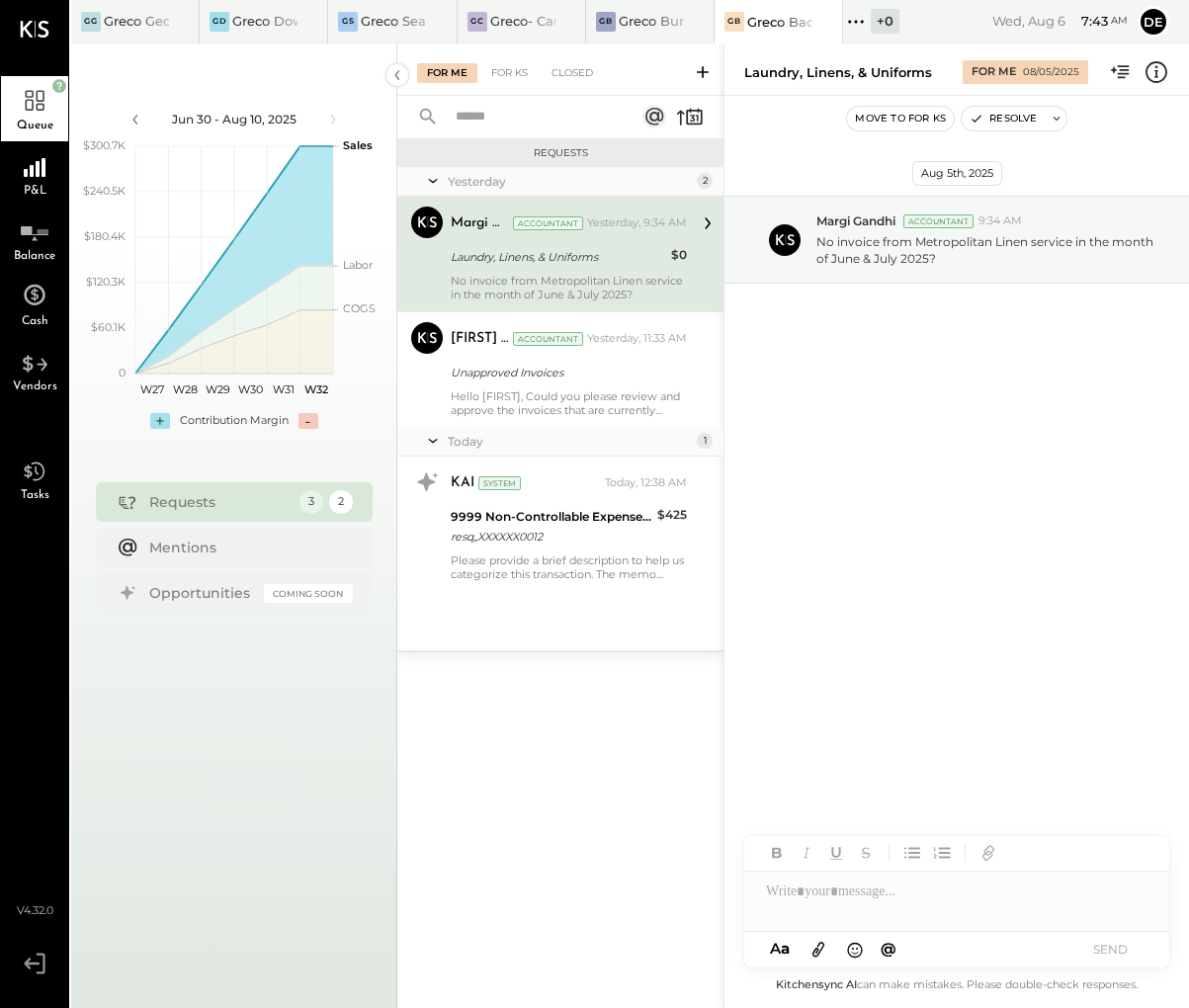 click at bounding box center (957, 891) 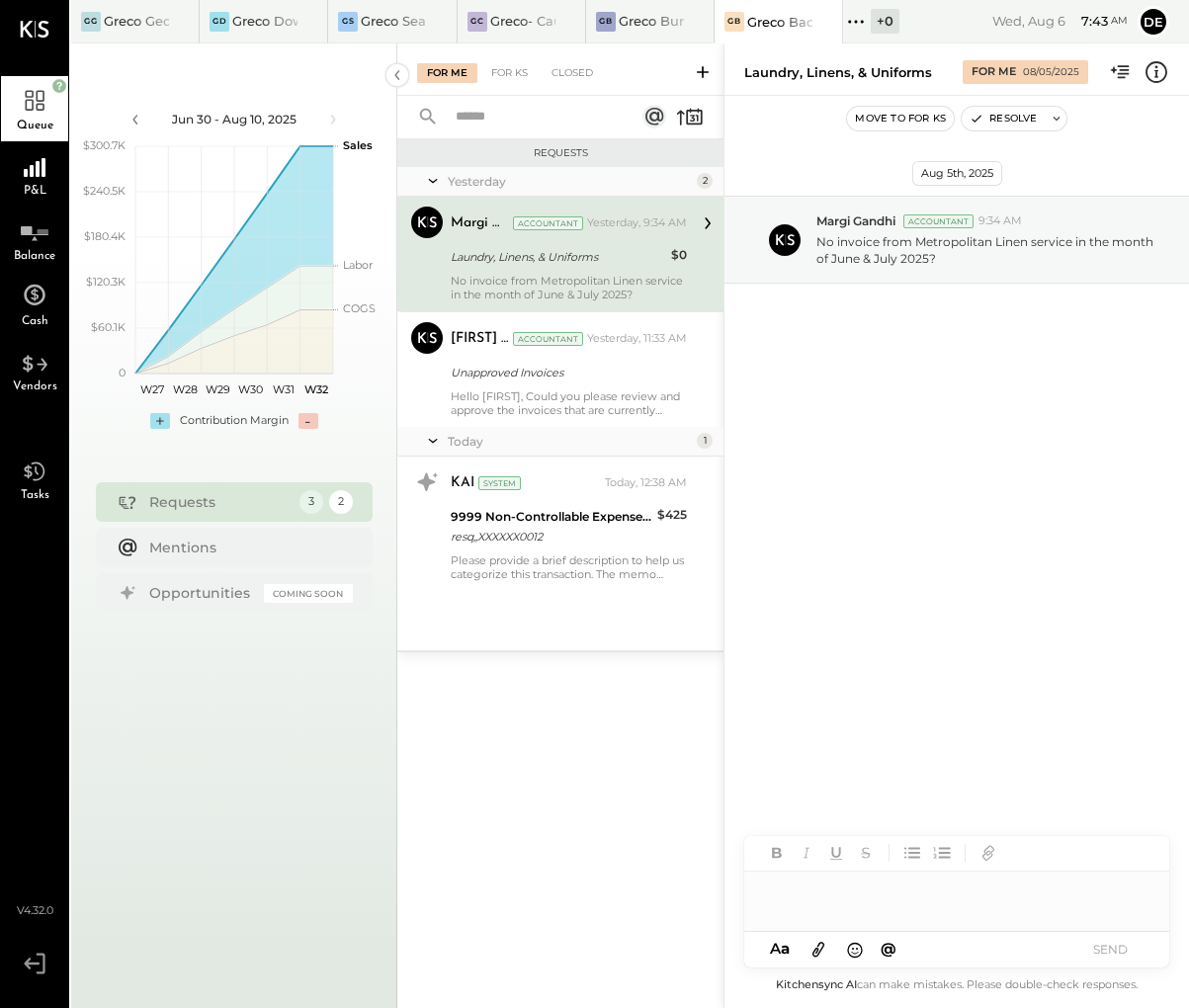 type 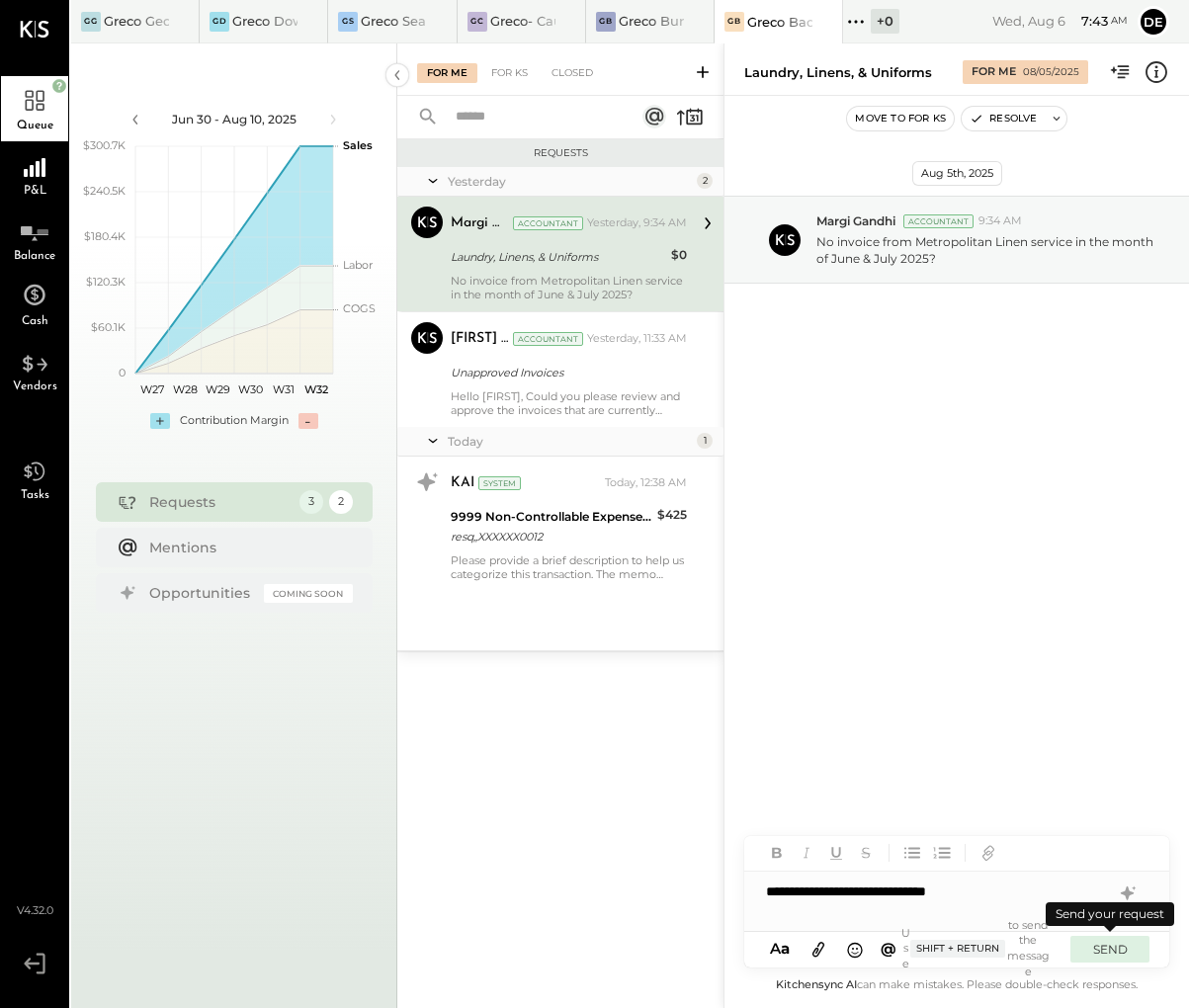 click on "SEND" at bounding box center (1110, 949) 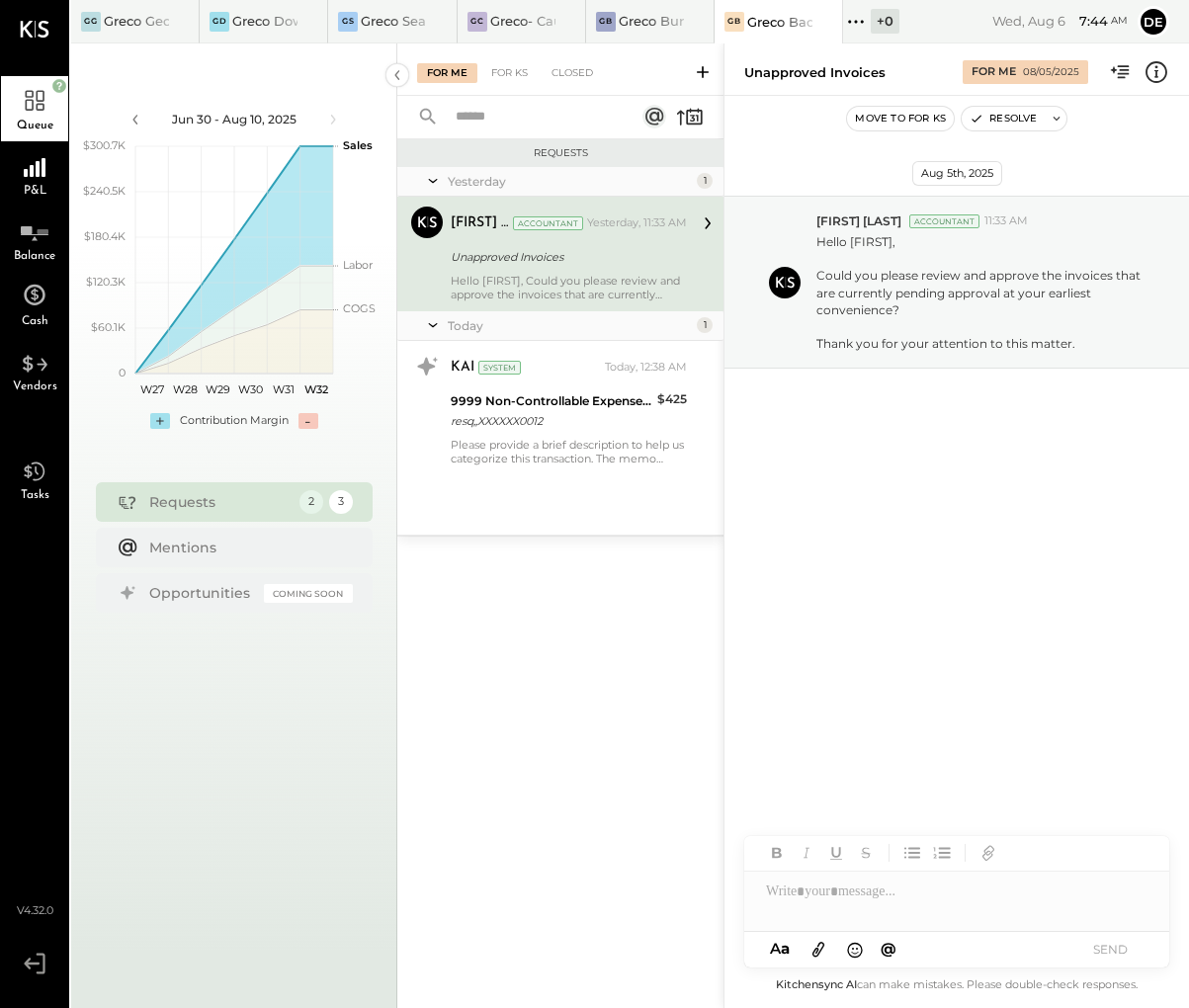 click on "Move to for ks" at bounding box center (900, 119) 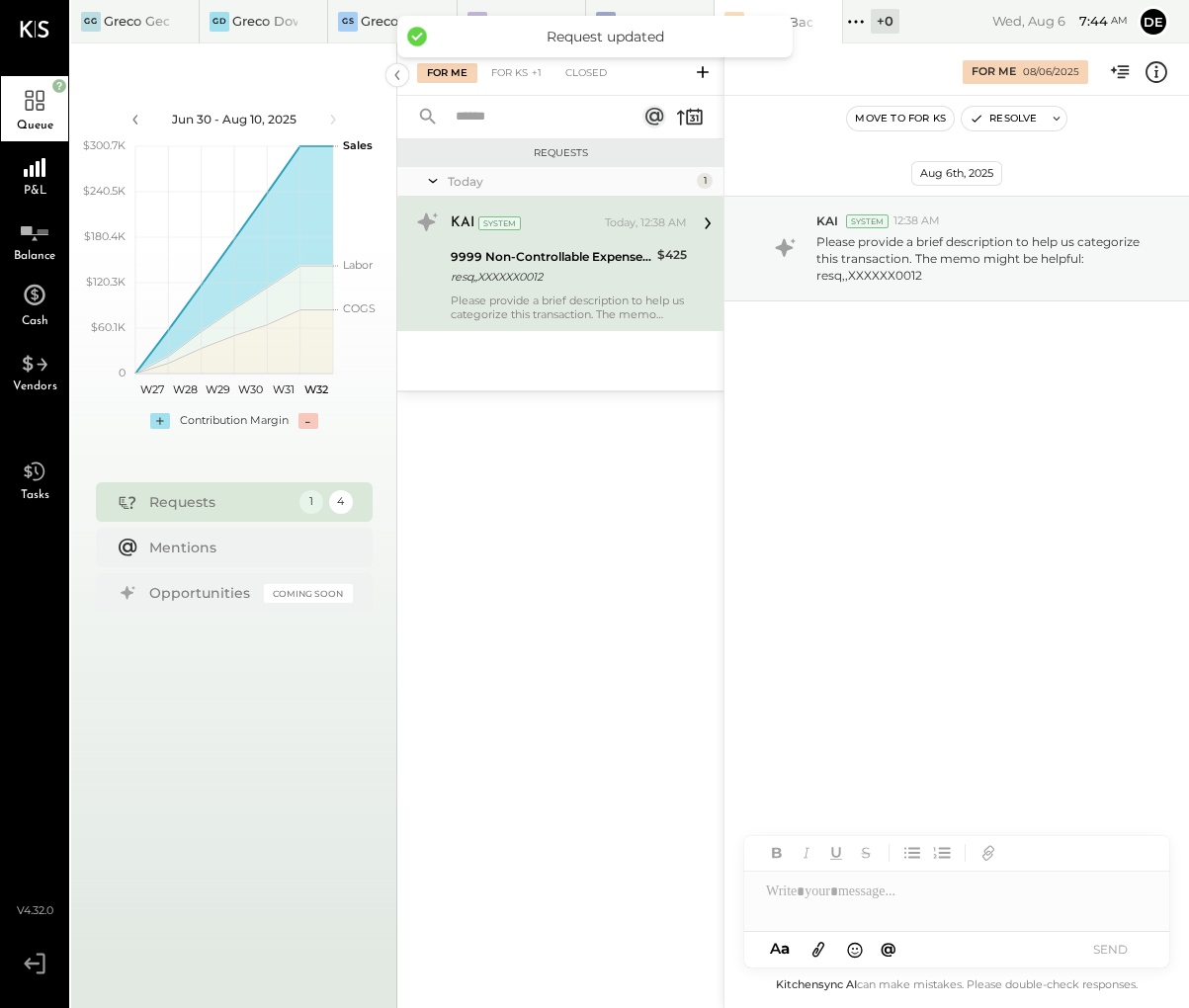 click on "resq,,XXXXXX0012" at bounding box center (551, 277) 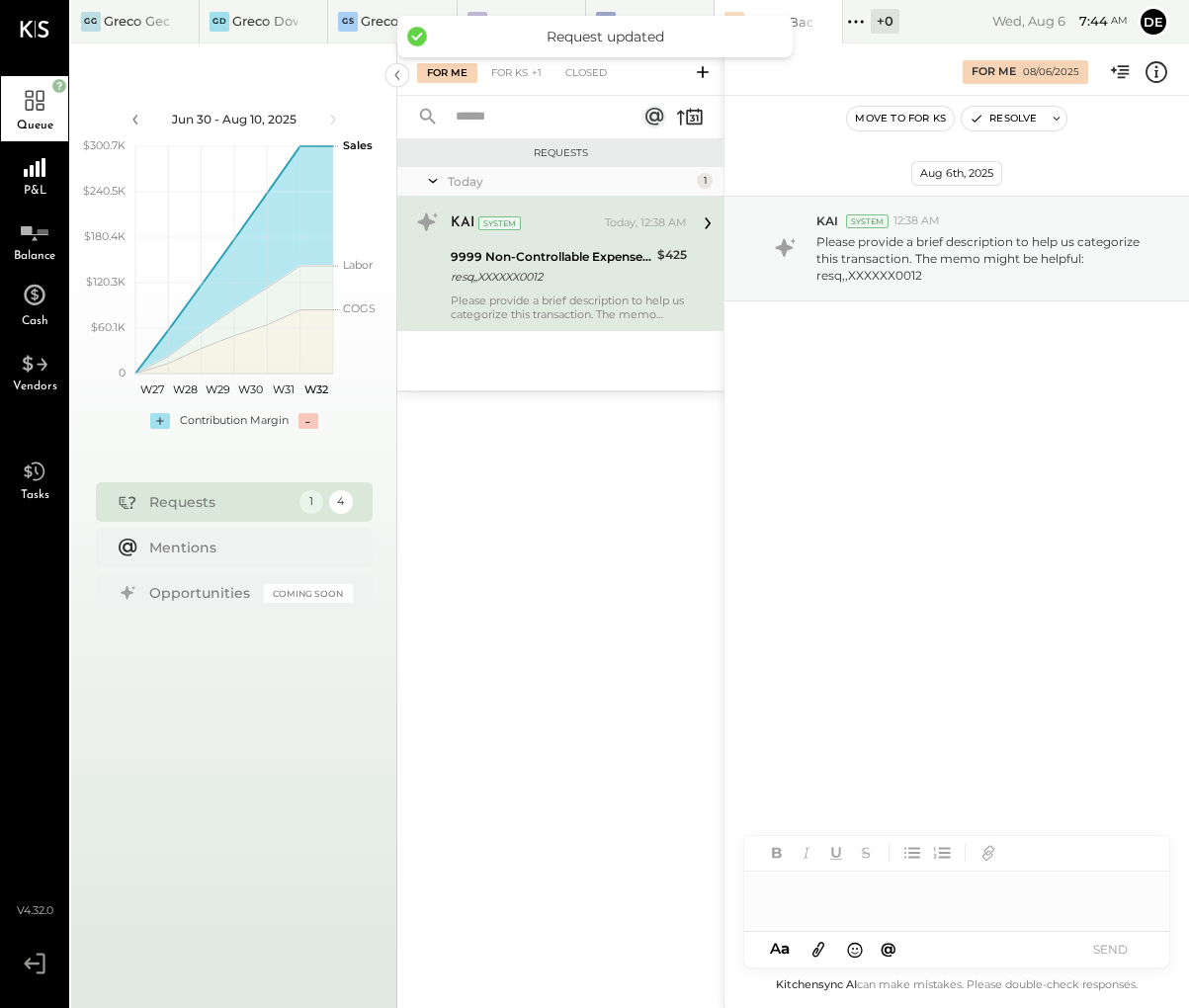 click at bounding box center [957, 891] 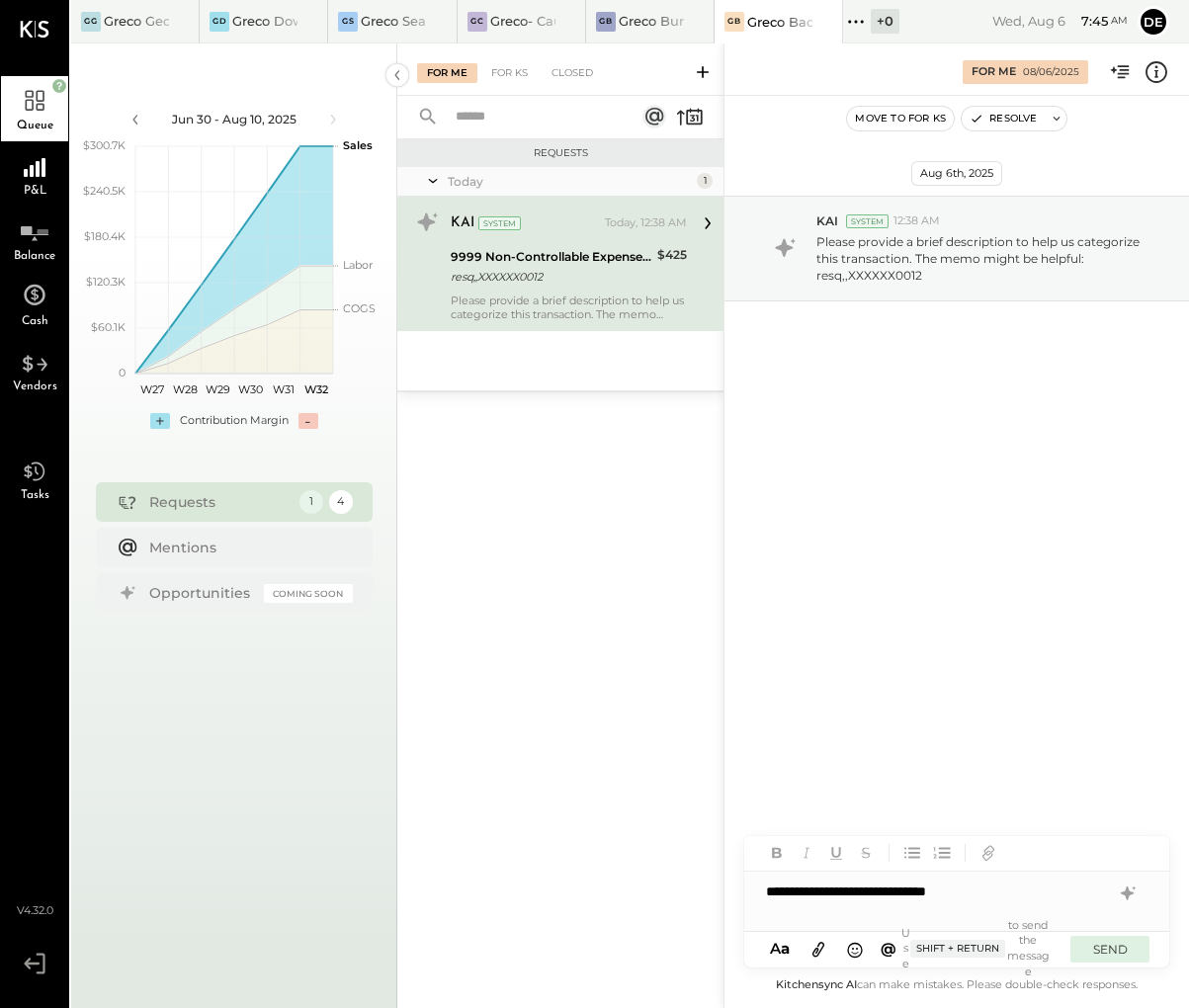 click on "SEND" at bounding box center (1110, 949) 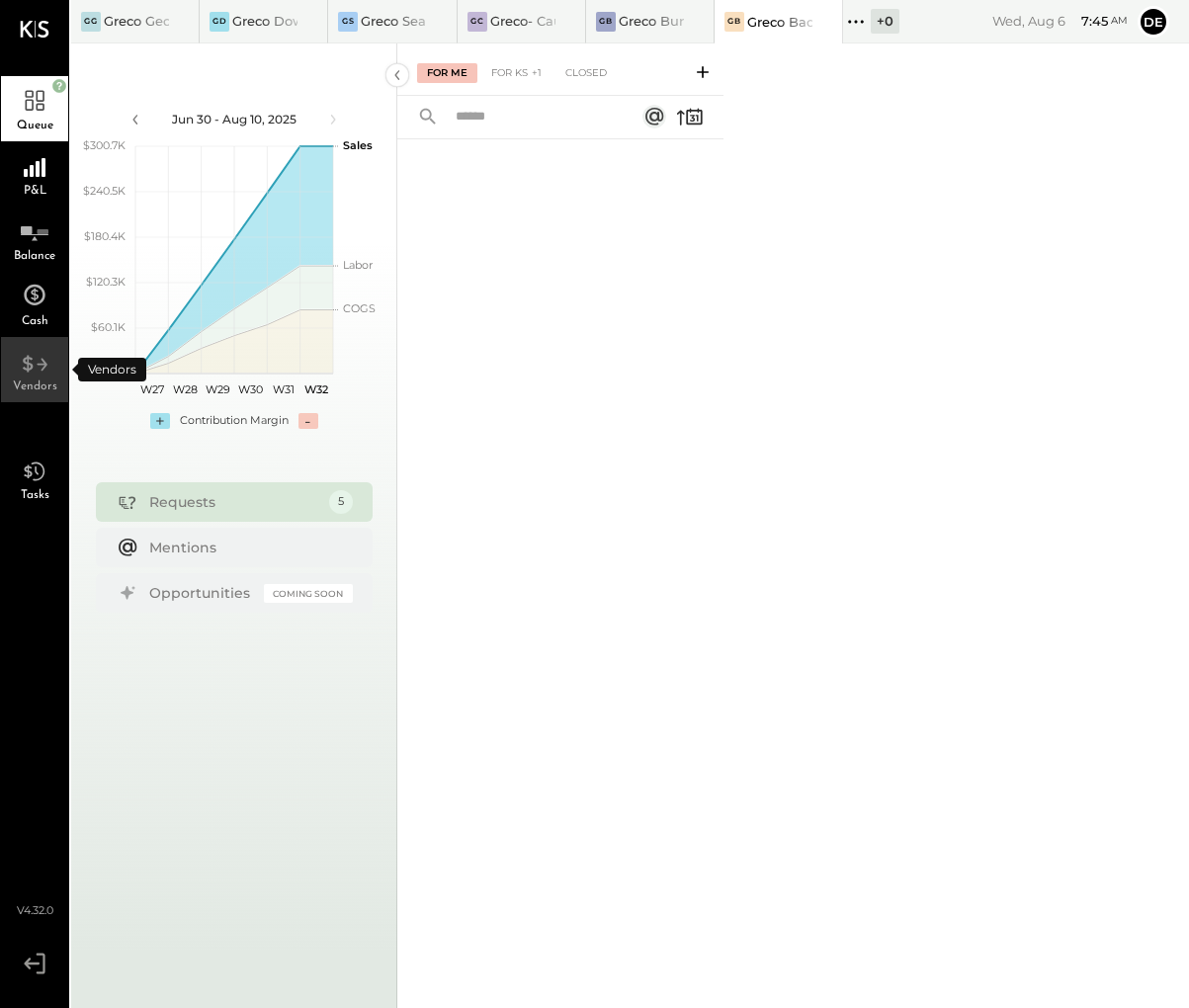 click on "Vendors" at bounding box center [35, 386] 